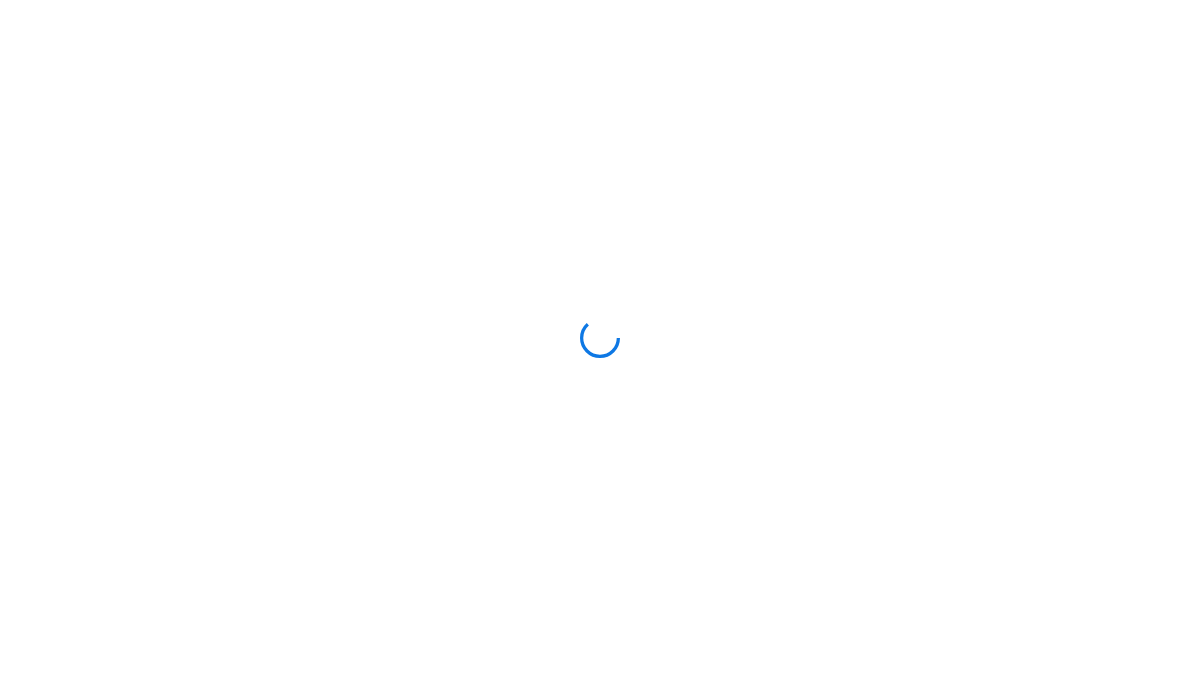 scroll, scrollTop: 0, scrollLeft: 0, axis: both 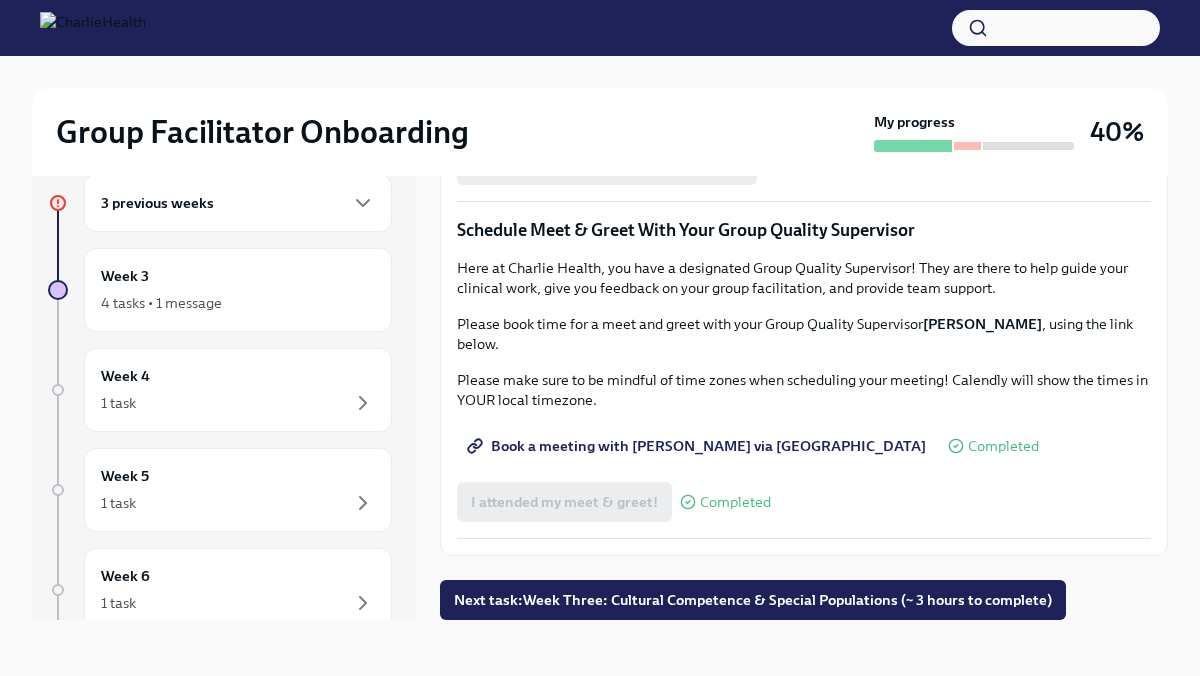 click on "3 previous weeks" at bounding box center (238, 203) 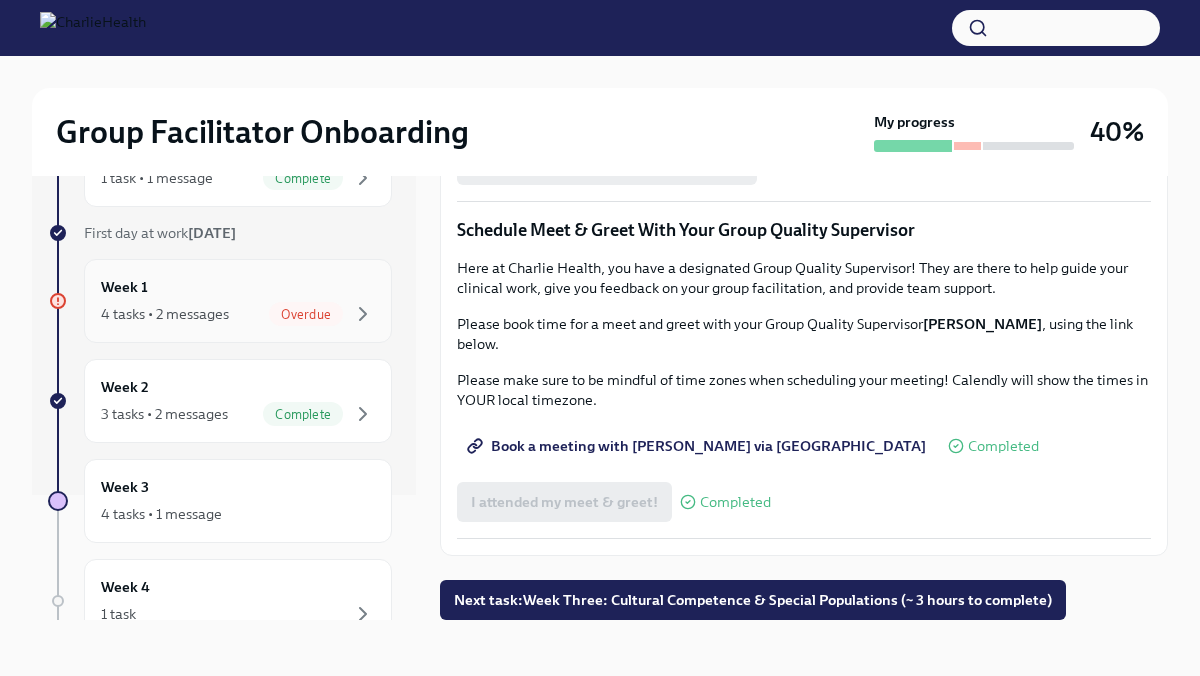 scroll, scrollTop: 101, scrollLeft: 0, axis: vertical 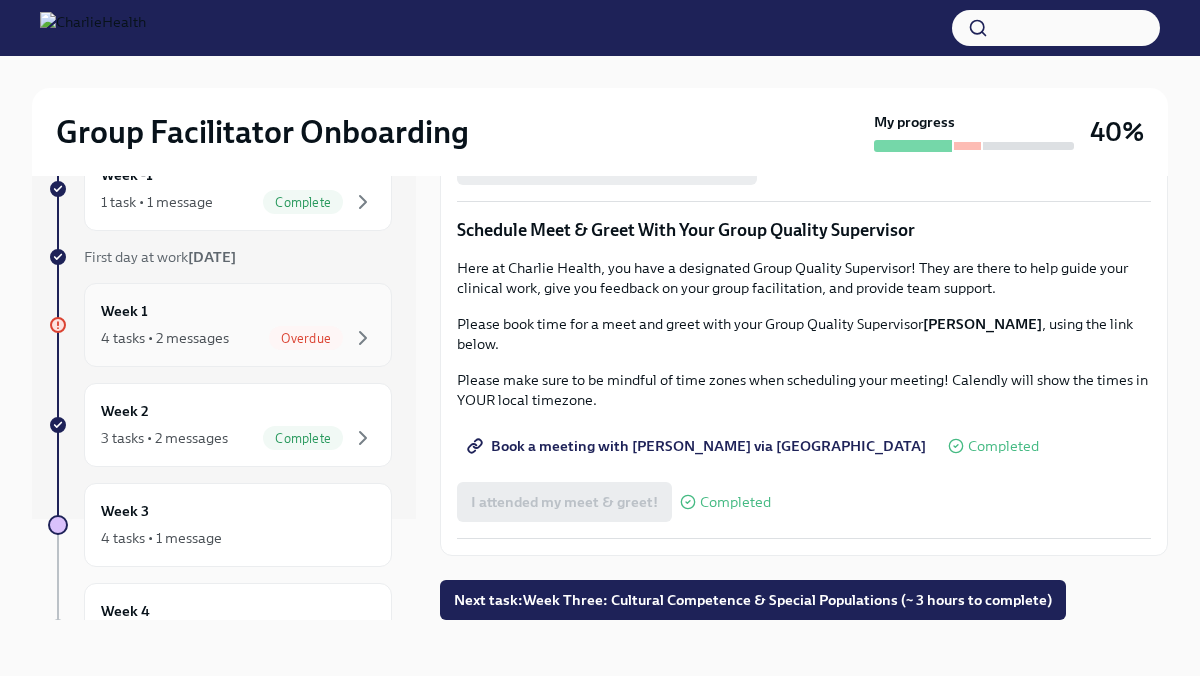 click on "Overdue" at bounding box center (306, 338) 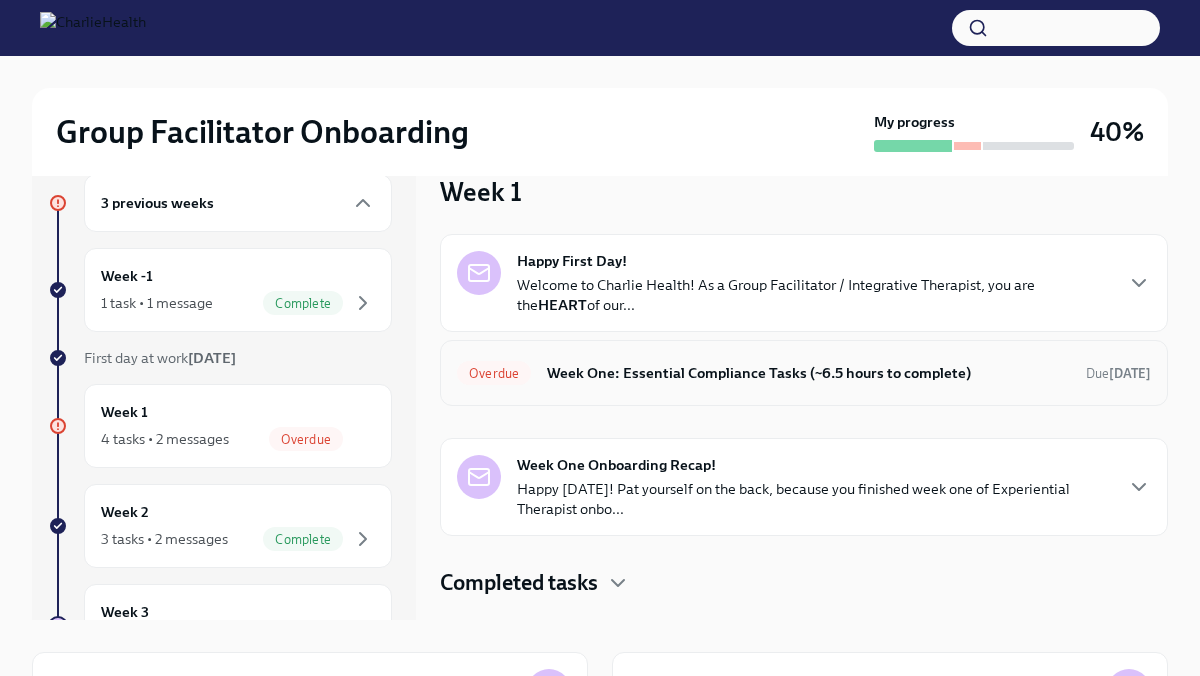 click on "Week One: Essential Compliance Tasks (~6.5 hours to complete)" at bounding box center (808, 373) 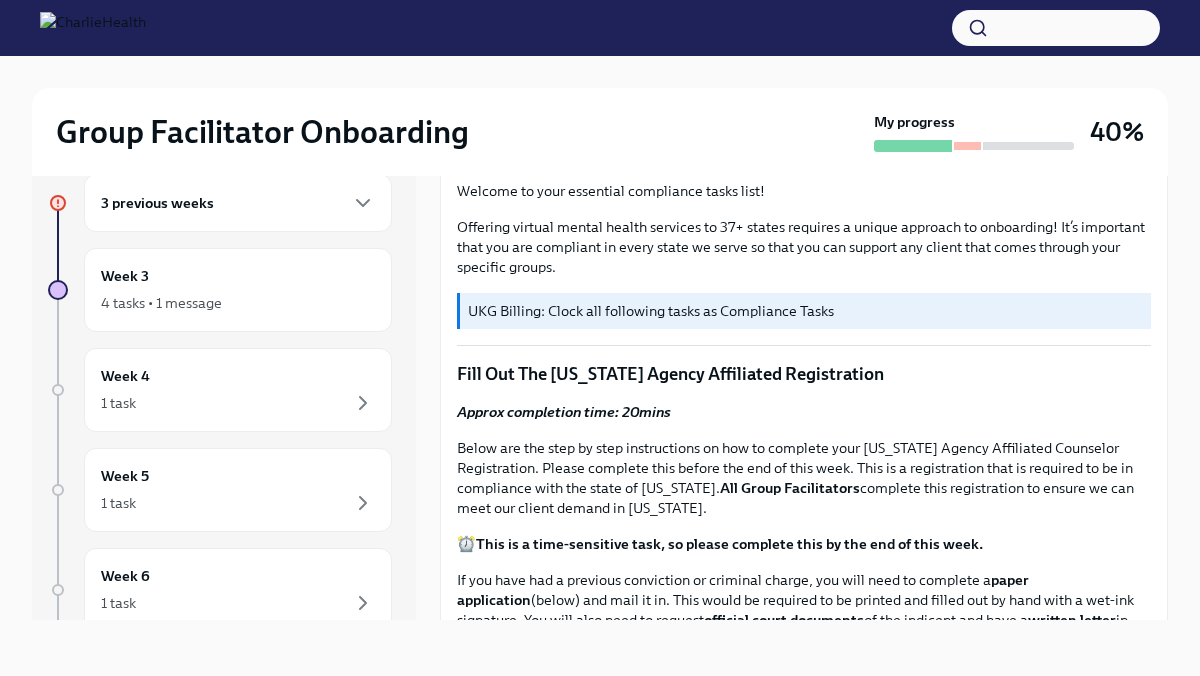 scroll, scrollTop: 360, scrollLeft: 0, axis: vertical 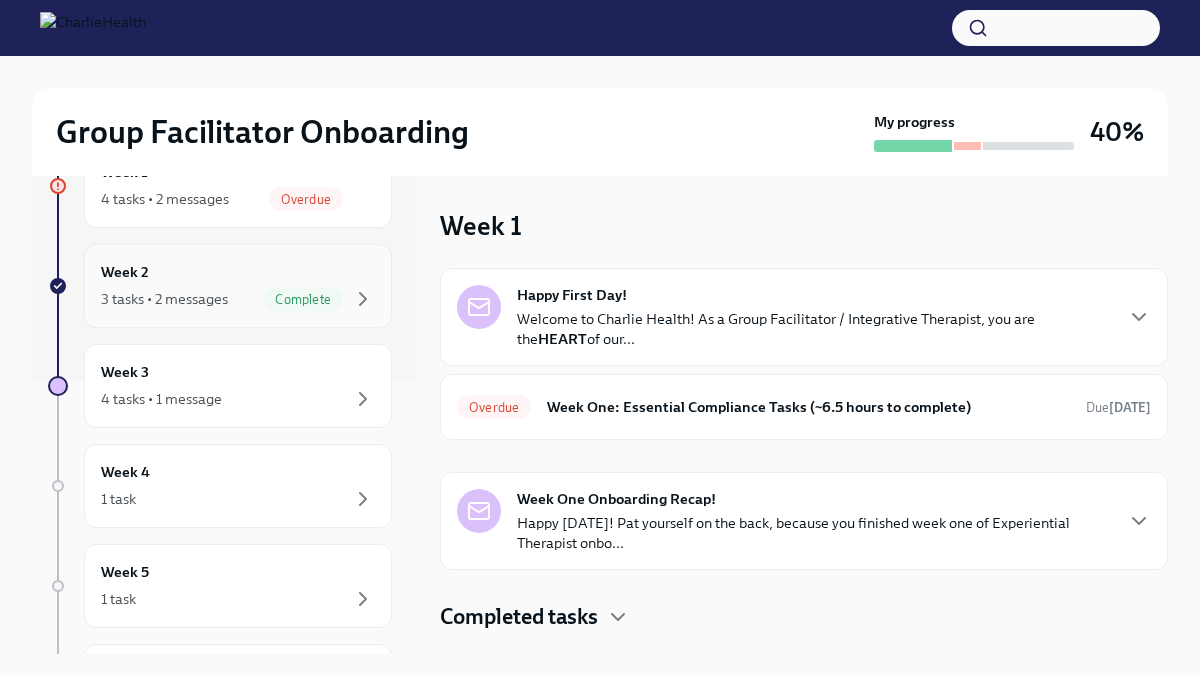 click on "Week 2 3 tasks • 2 messages Complete" at bounding box center [238, 286] 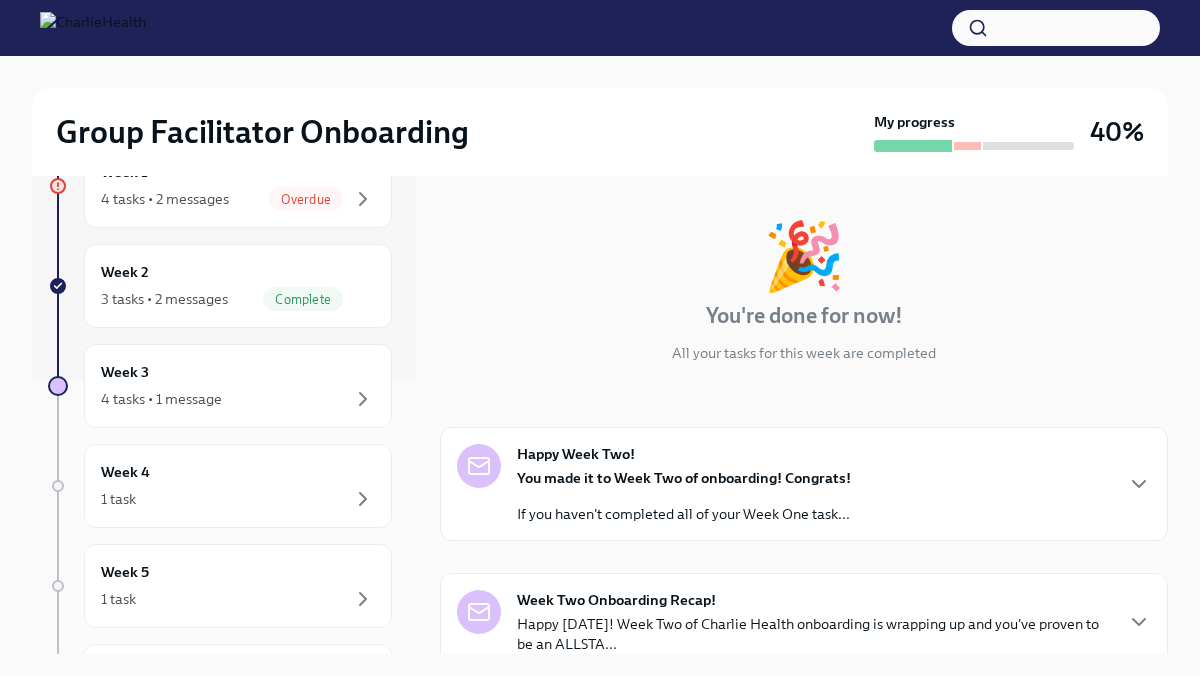 scroll, scrollTop: 402, scrollLeft: 0, axis: vertical 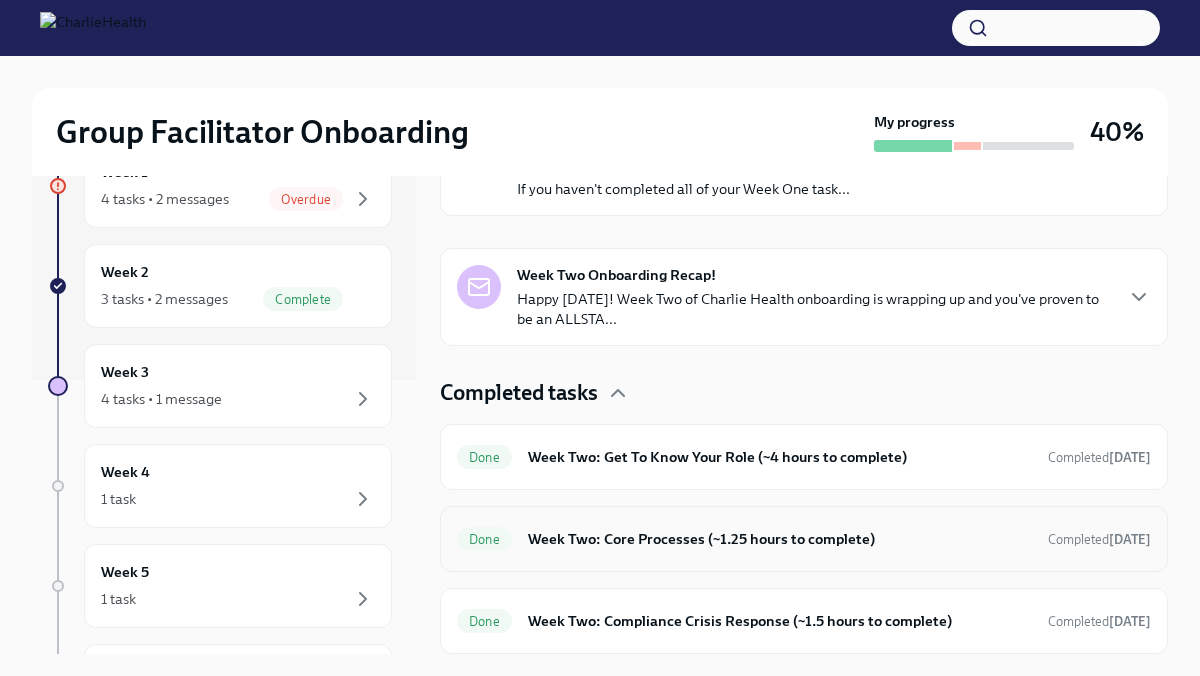 click on "Week Two: Core Processes (~1.25 hours to complete)" at bounding box center (780, 539) 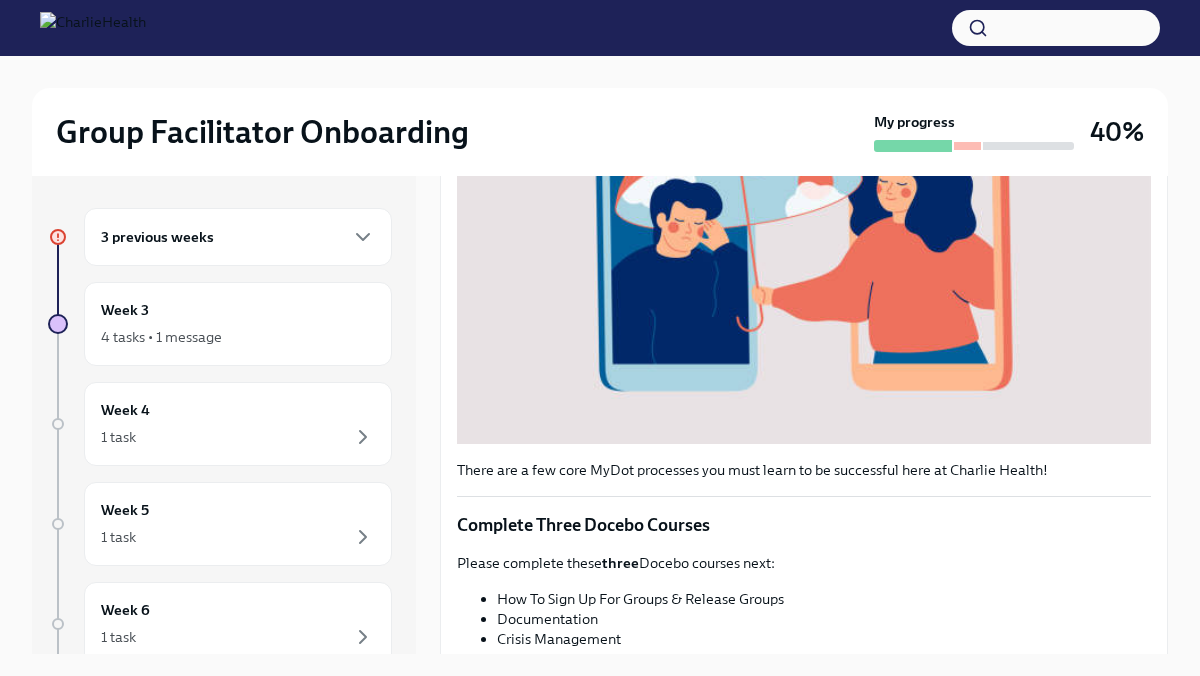 scroll, scrollTop: 716, scrollLeft: 0, axis: vertical 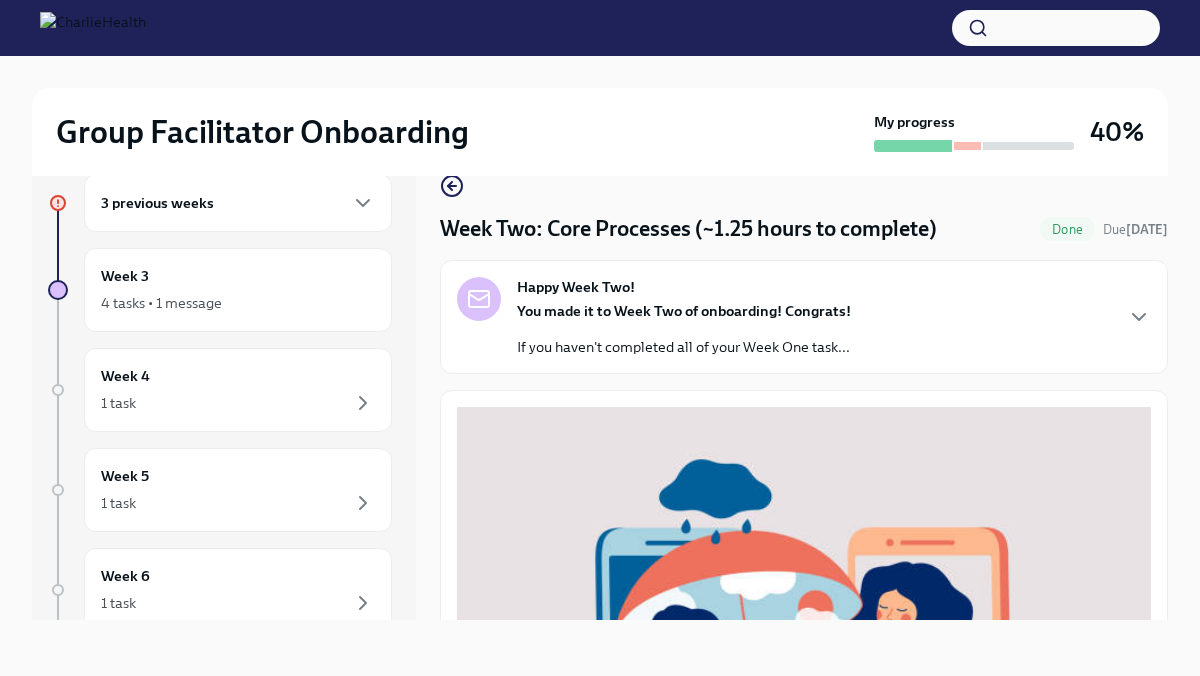 click on "Happy Week Two! You made it to Week Two of onboarding! Congrats!
If you haven't completed all of your Week One task..." at bounding box center (684, 317) 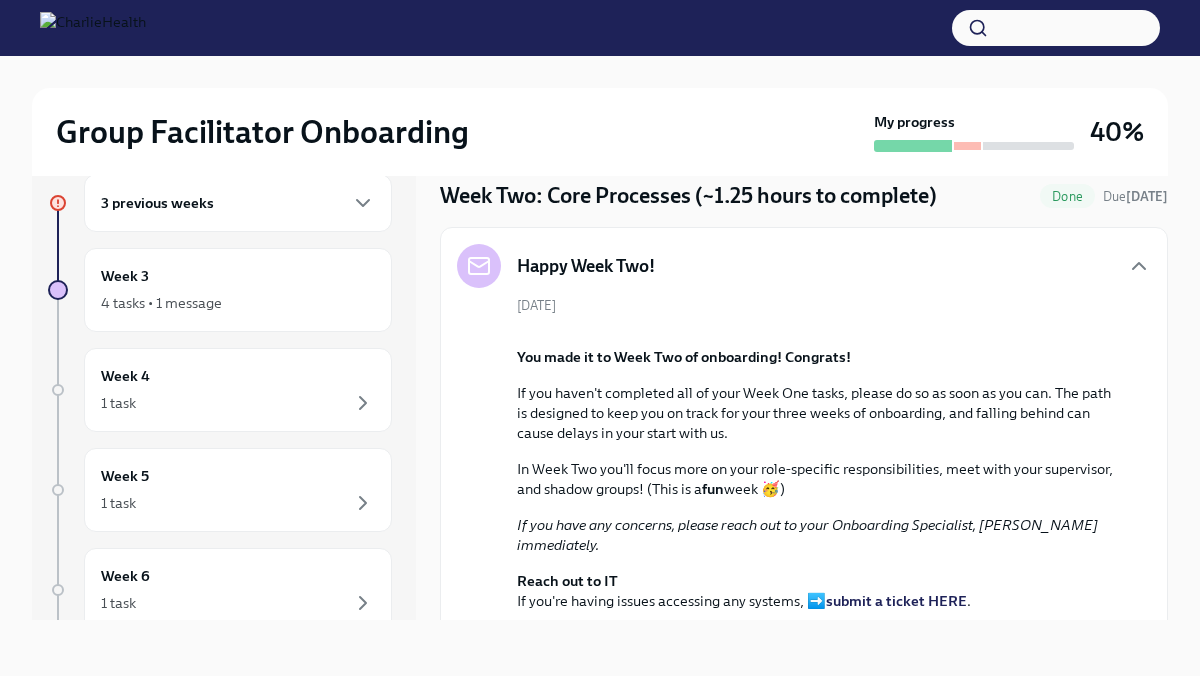 scroll, scrollTop: 0, scrollLeft: 0, axis: both 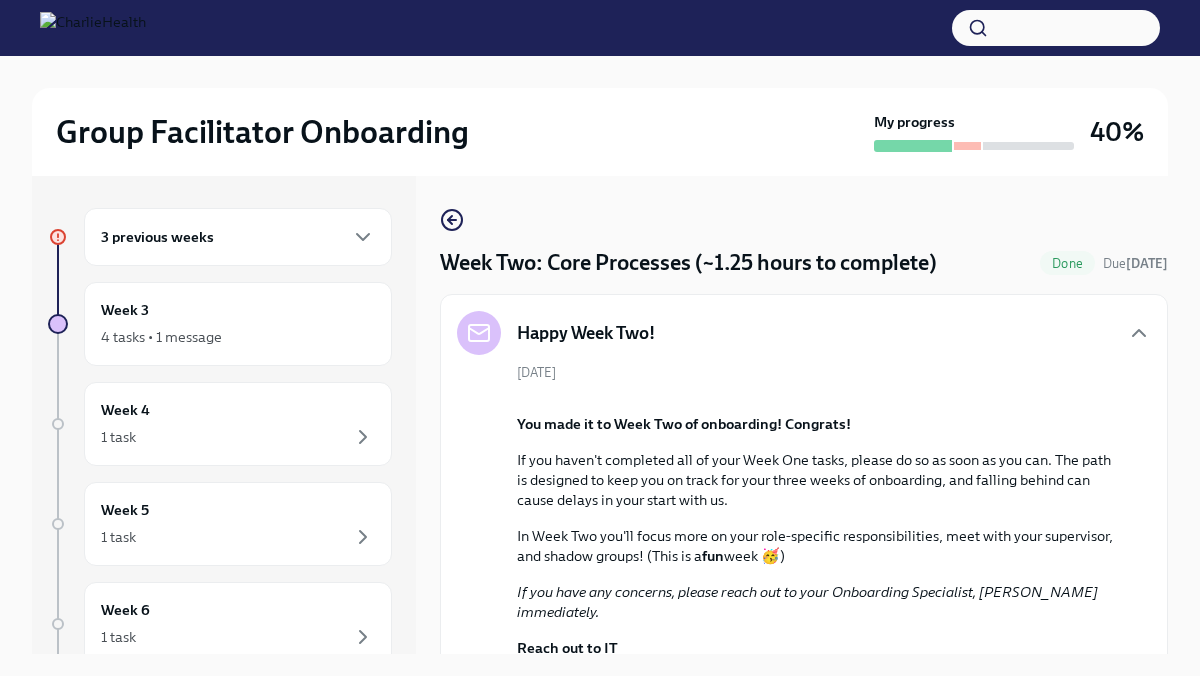 click on "Happy Week Two!" at bounding box center [804, 333] 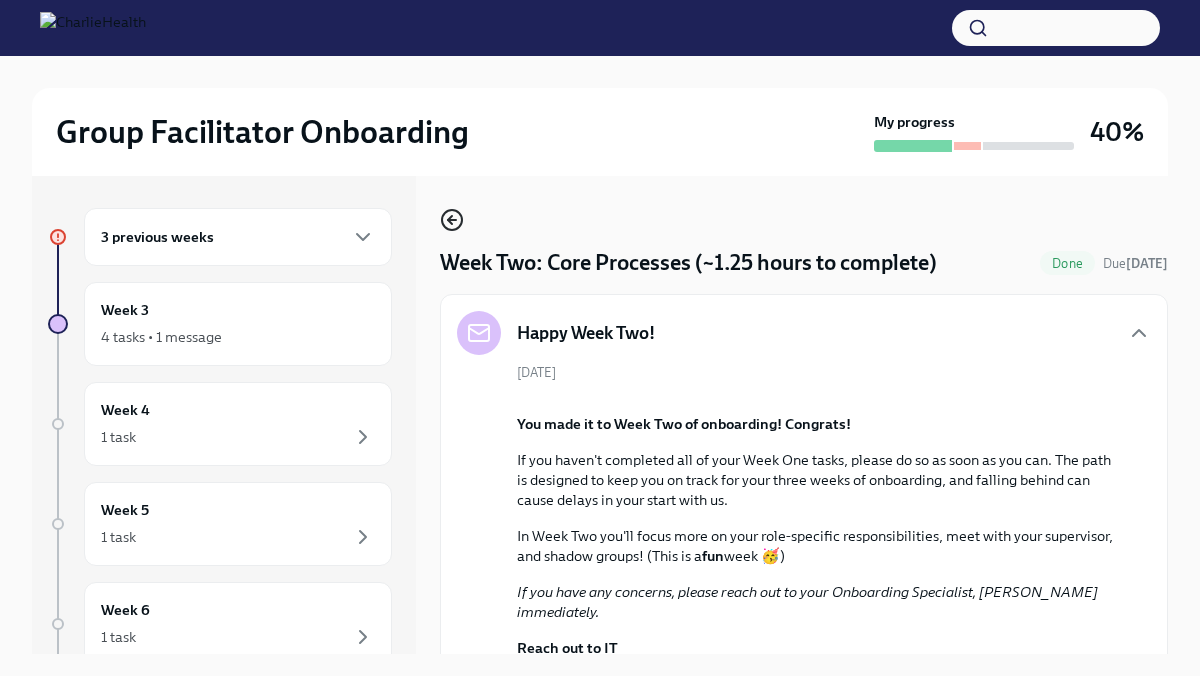 click 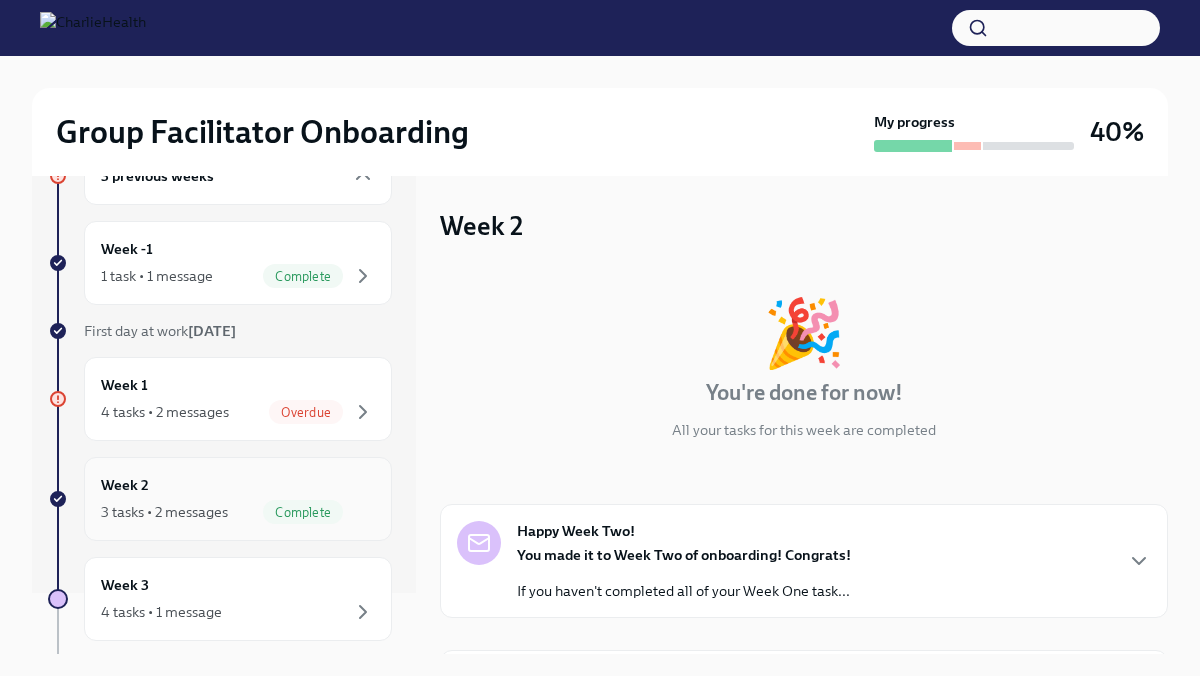 scroll, scrollTop: 62, scrollLeft: 0, axis: vertical 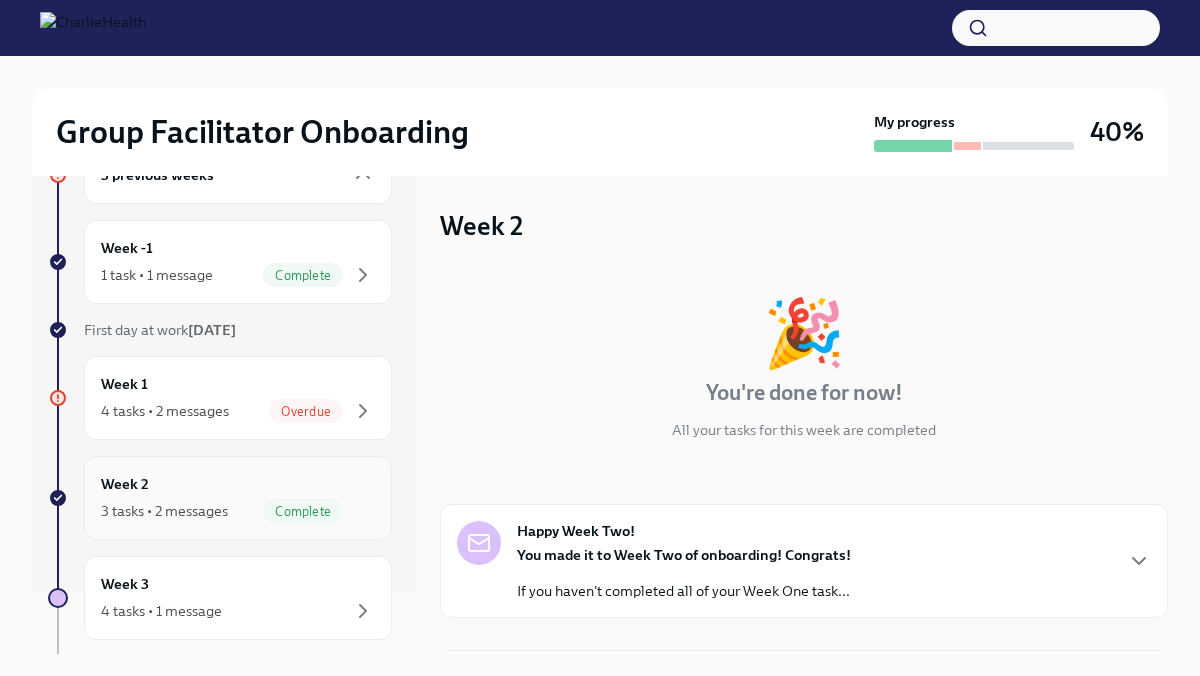 click on "Week 2 3 tasks • 2 messages Complete" at bounding box center (238, 498) 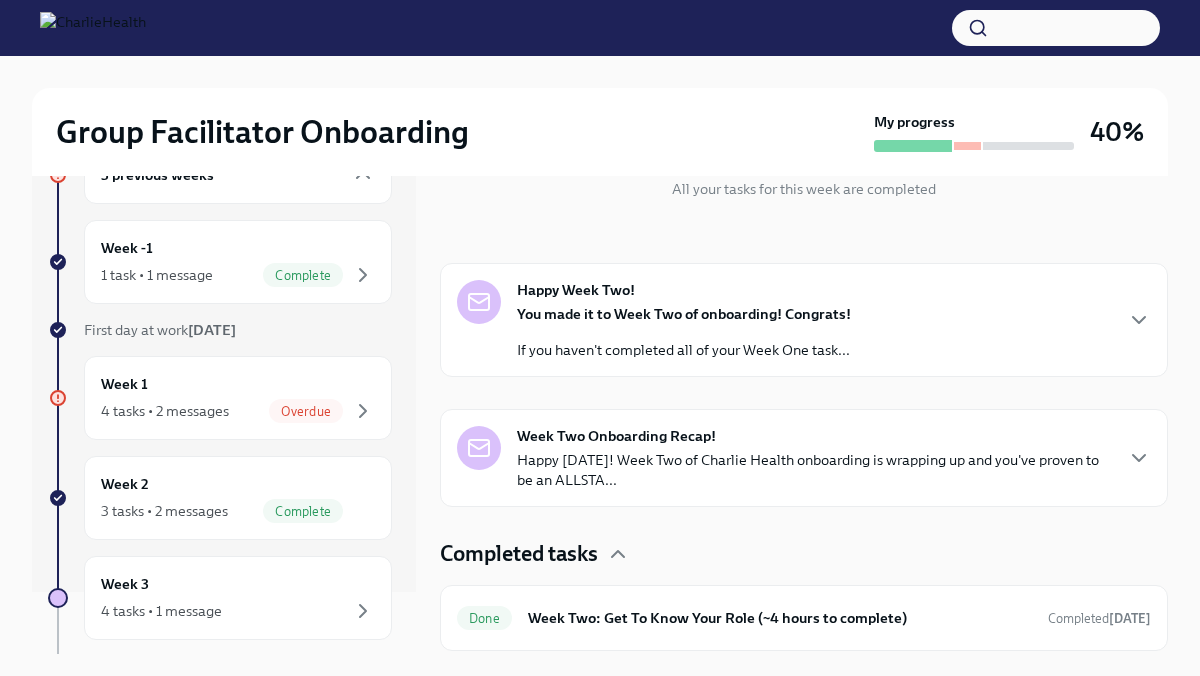 scroll, scrollTop: 251, scrollLeft: 0, axis: vertical 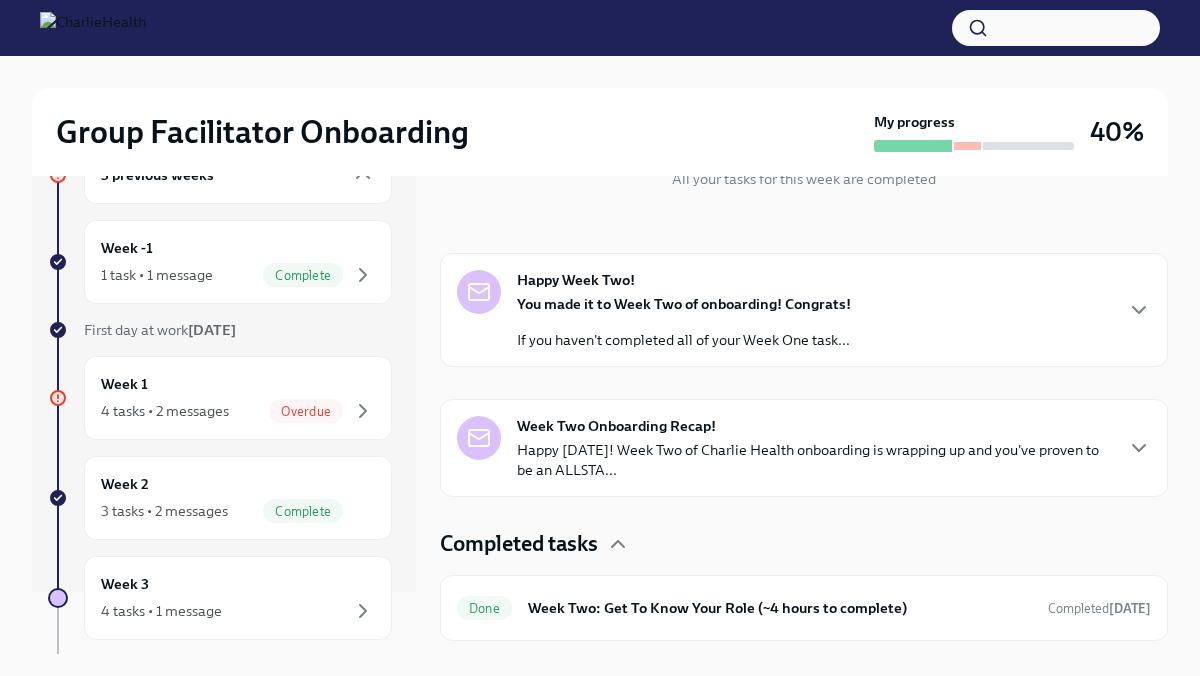 click on "Happy Week Two! You made it to Week Two of onboarding! Congrats!
If you haven't completed all of your Week One task..." at bounding box center [804, 310] 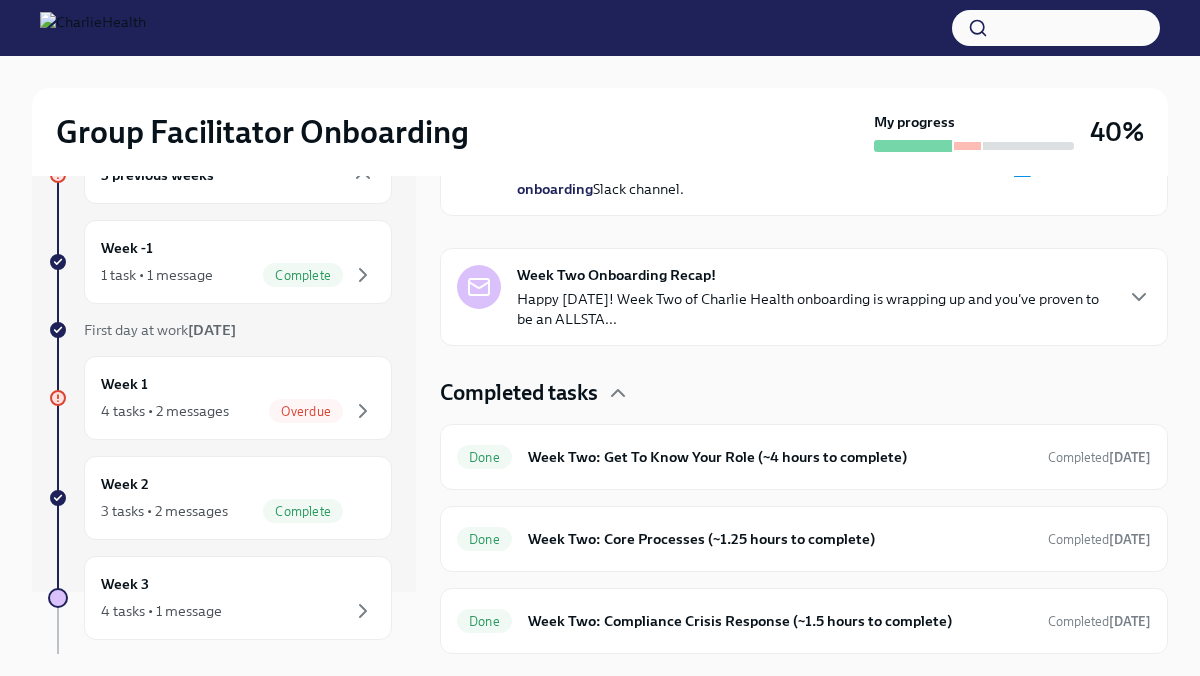 scroll, scrollTop: 1057, scrollLeft: 0, axis: vertical 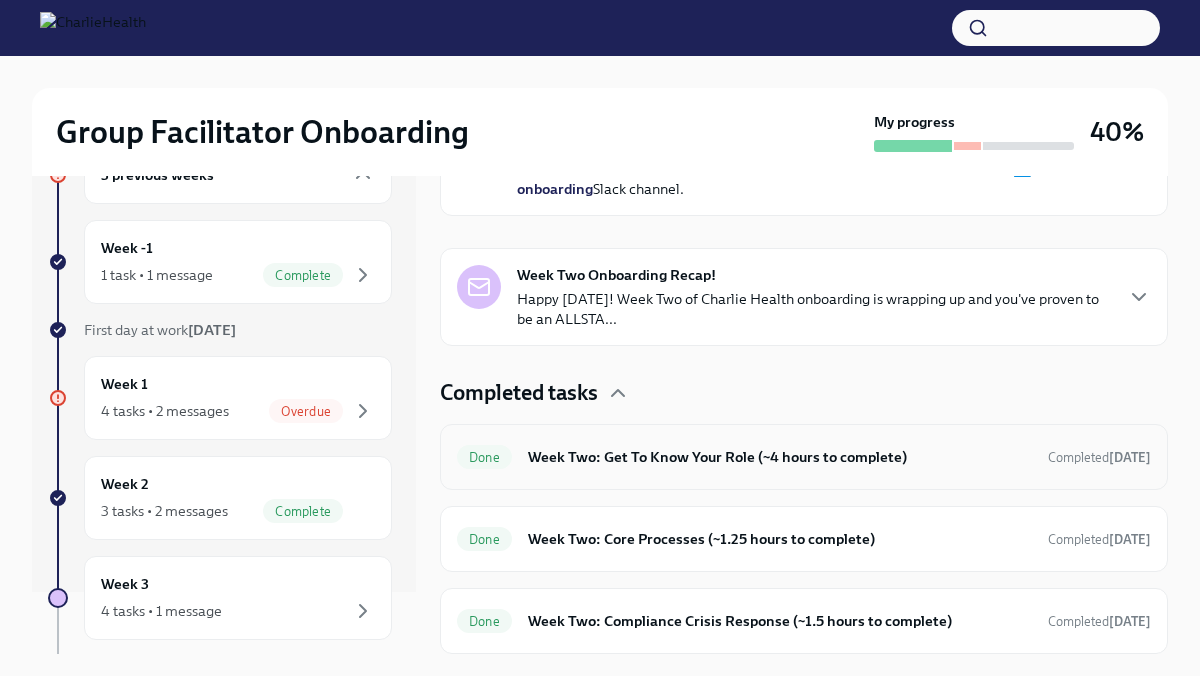 click on "Week Two: Get To Know Your Role (~4 hours to complete)" at bounding box center [780, 457] 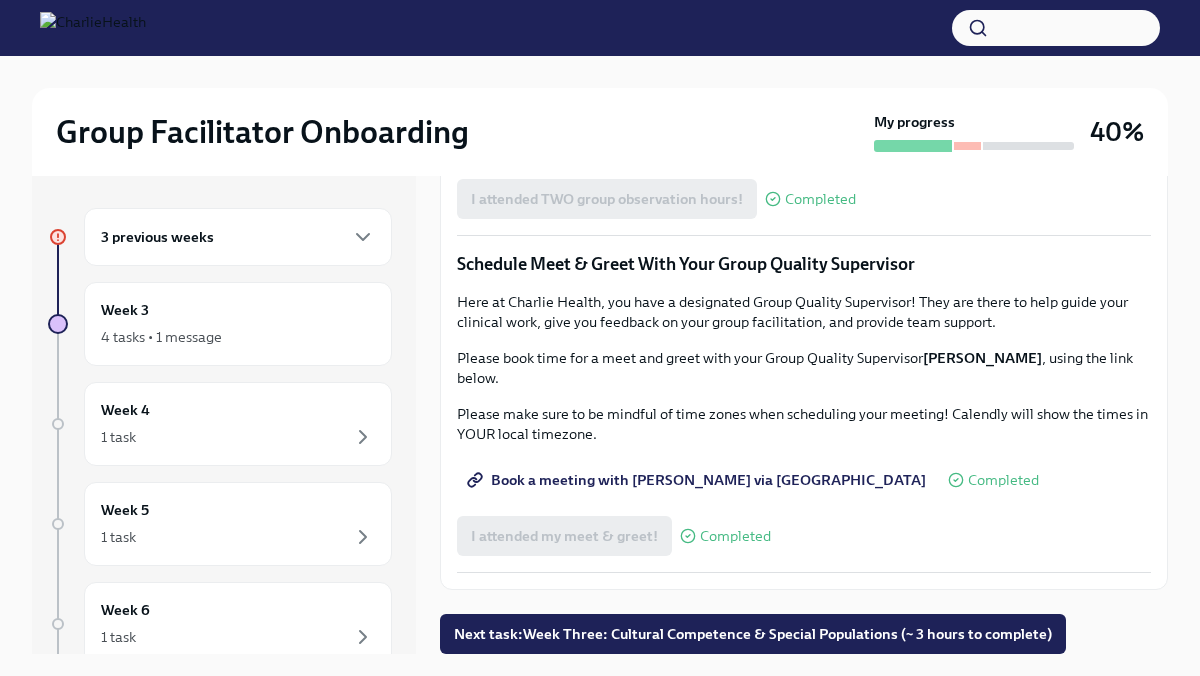 scroll, scrollTop: 1604, scrollLeft: 0, axis: vertical 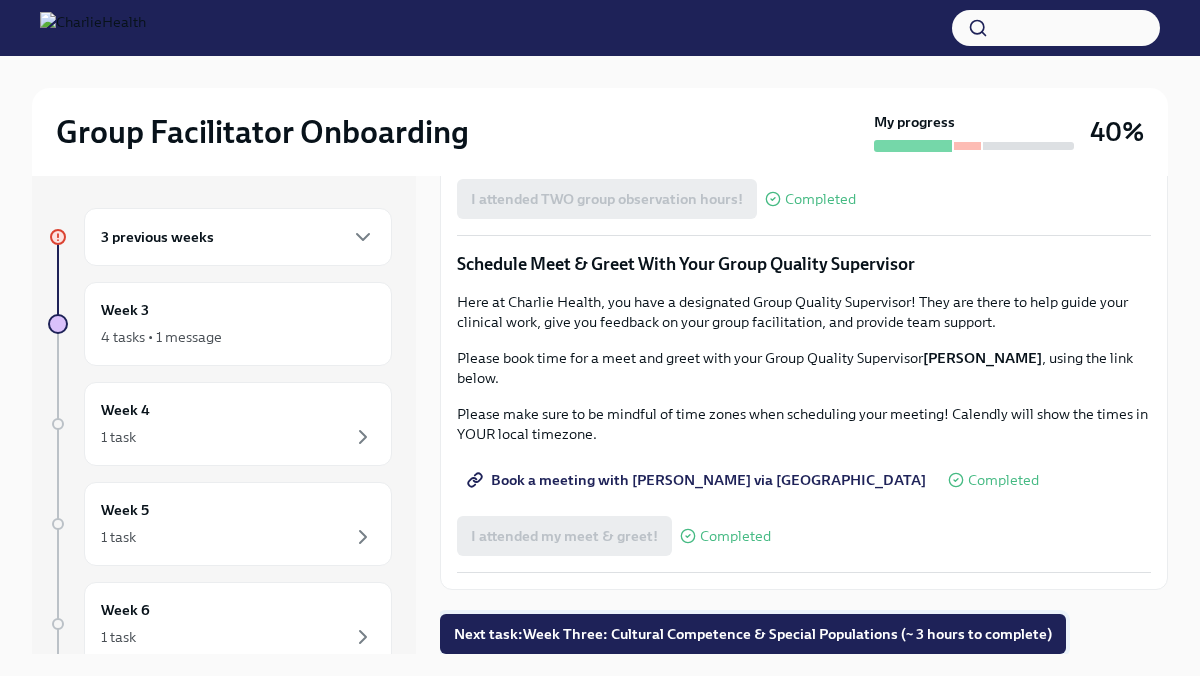 click on "Next task :  Week Three: Cultural Competence & Special Populations (~ 3 hours to complete)" at bounding box center [753, 634] 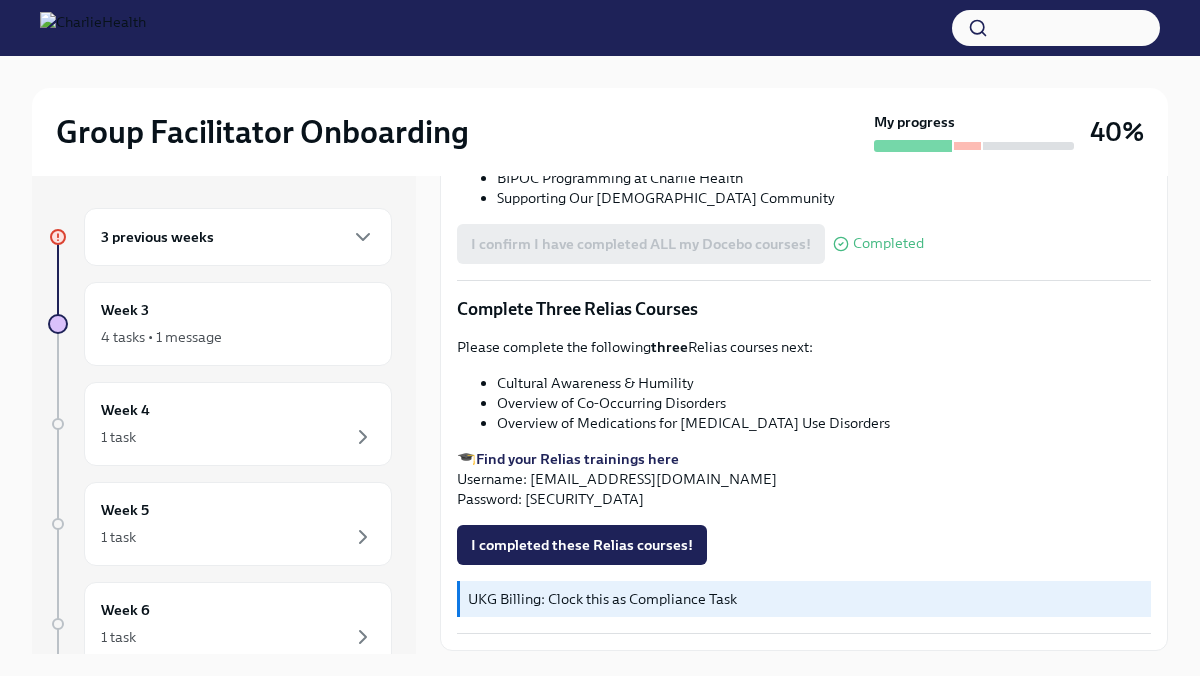 scroll, scrollTop: 1458, scrollLeft: 0, axis: vertical 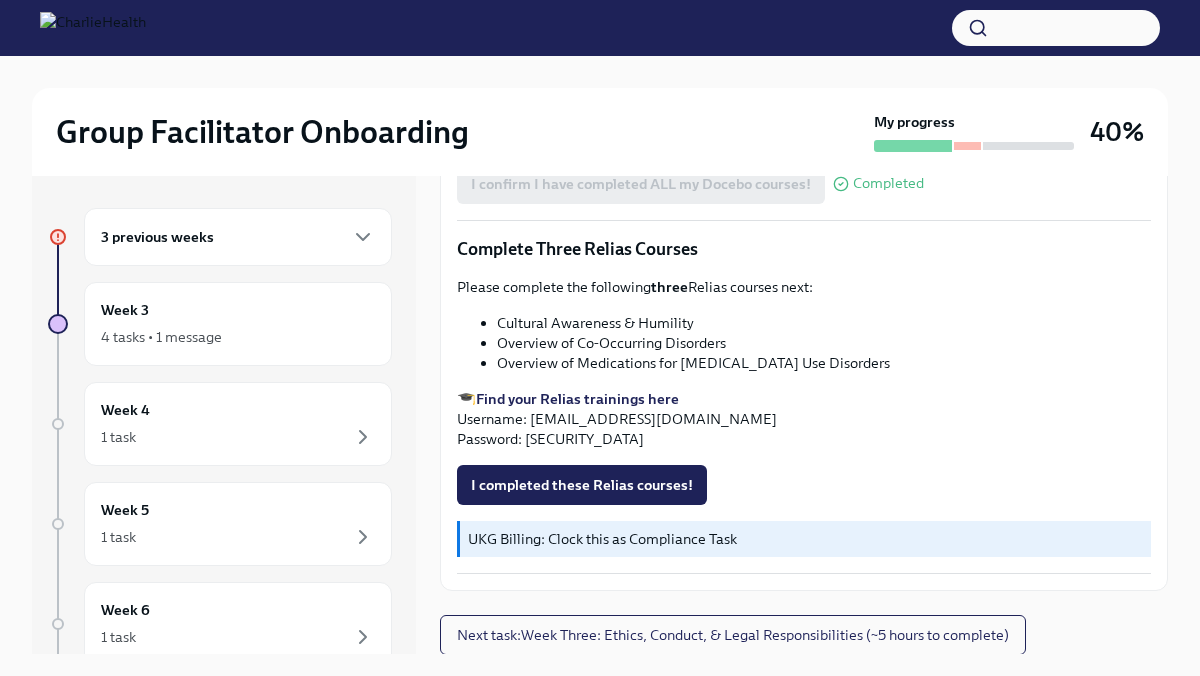 click on "Find your Relias trainings here" at bounding box center (577, 399) 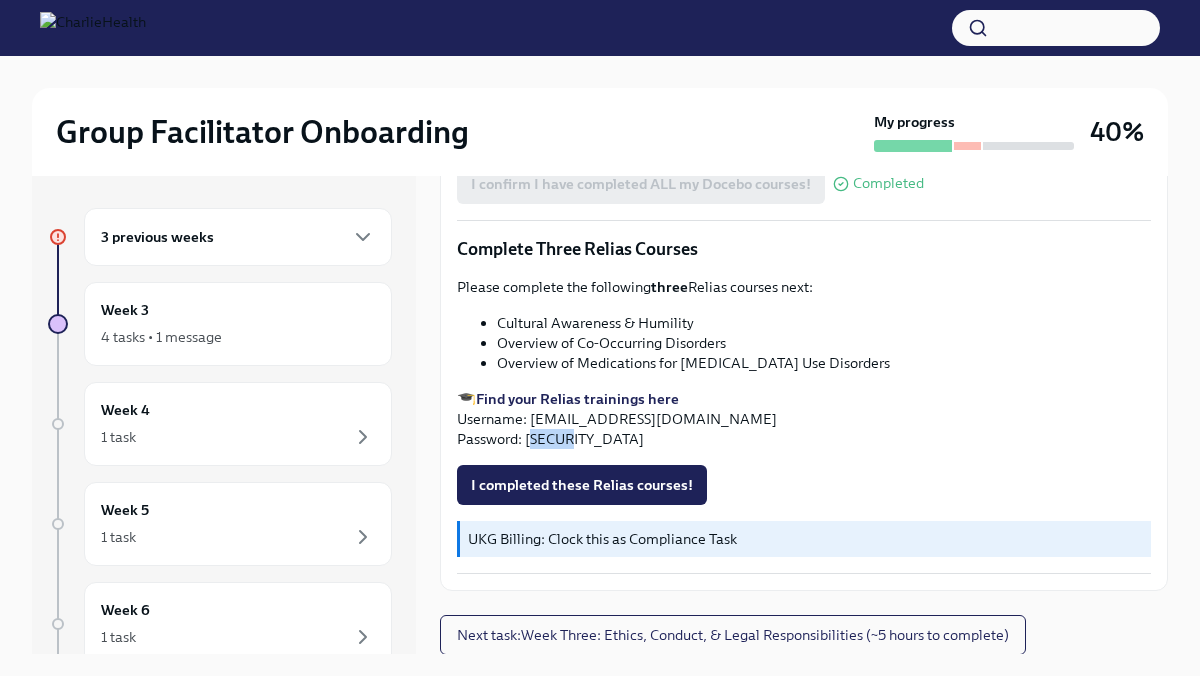 drag, startPoint x: 530, startPoint y: 436, endPoint x: 577, endPoint y: 438, distance: 47.042534 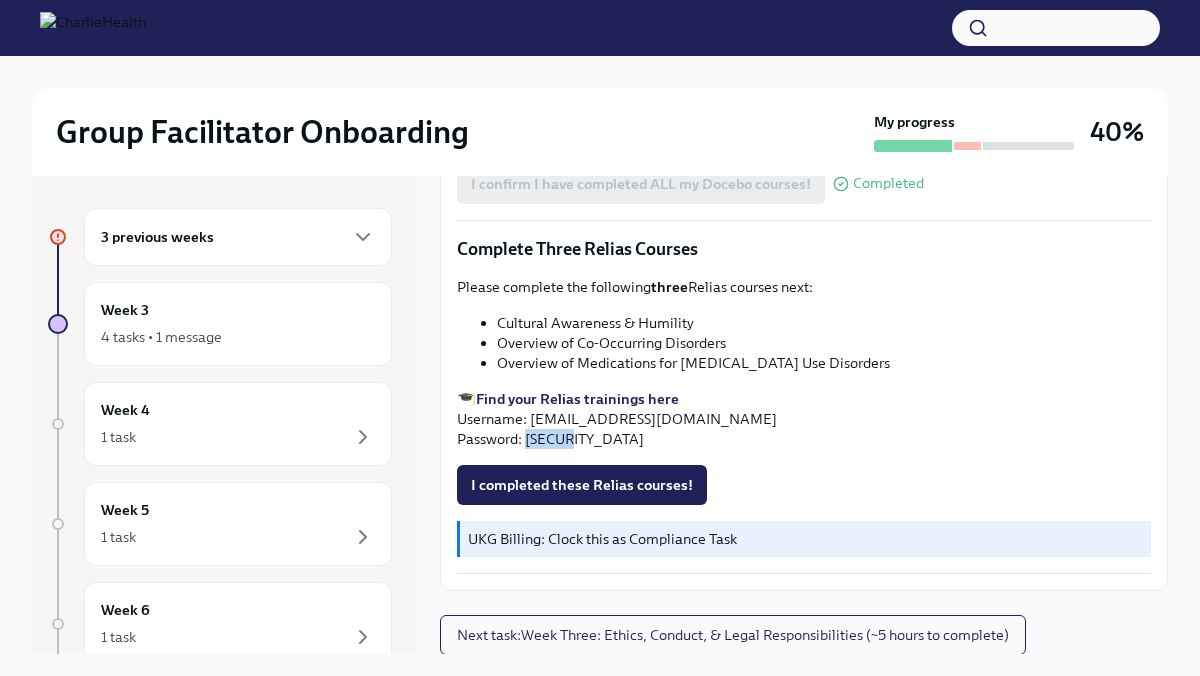 drag, startPoint x: 577, startPoint y: 438, endPoint x: 526, endPoint y: 437, distance: 51.009804 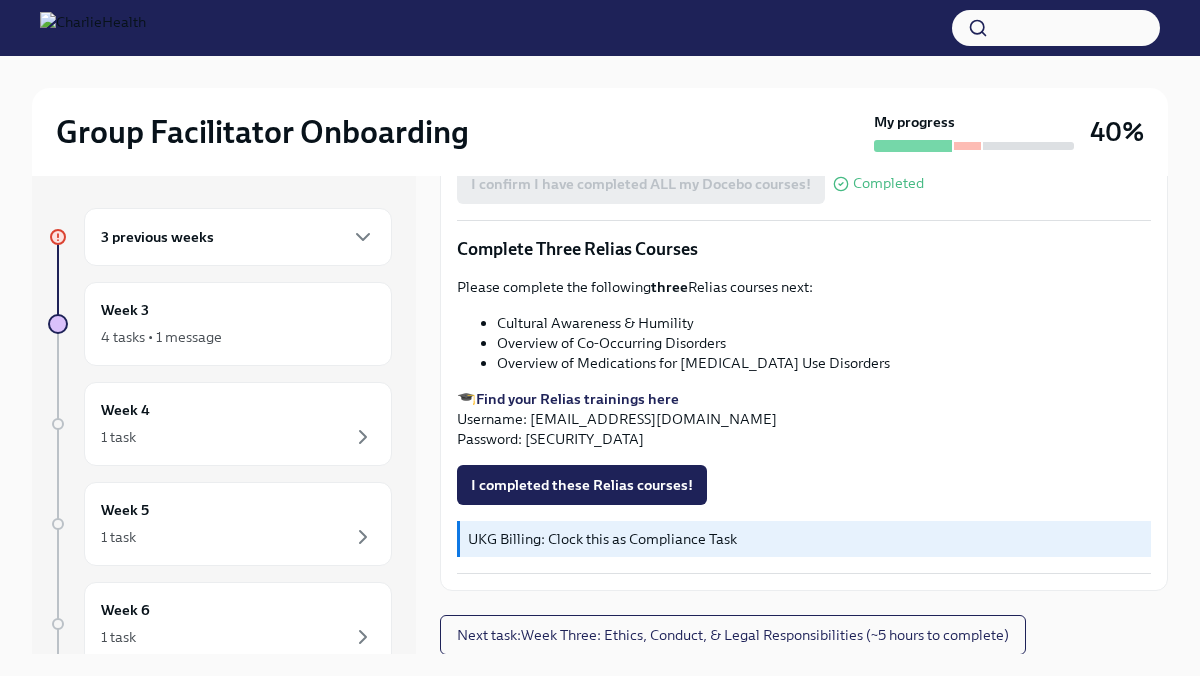 click on "Cultural Awareness & Humility" at bounding box center (824, 323) 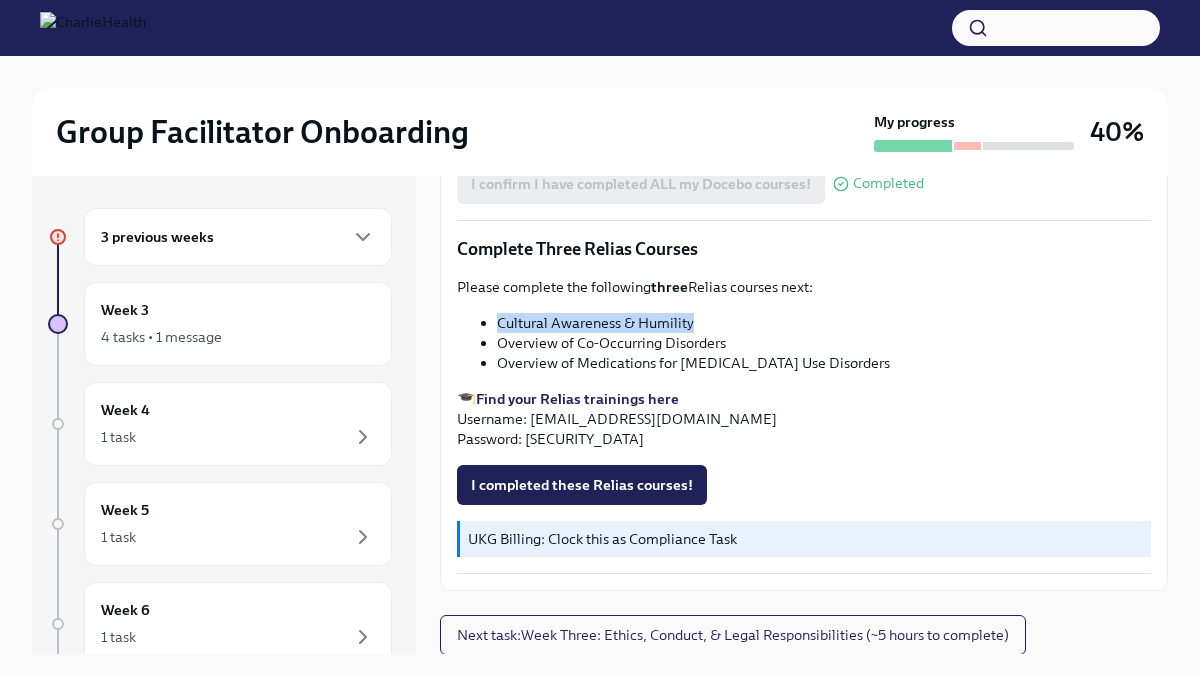 drag, startPoint x: 496, startPoint y: 319, endPoint x: 724, endPoint y: 327, distance: 228.1403 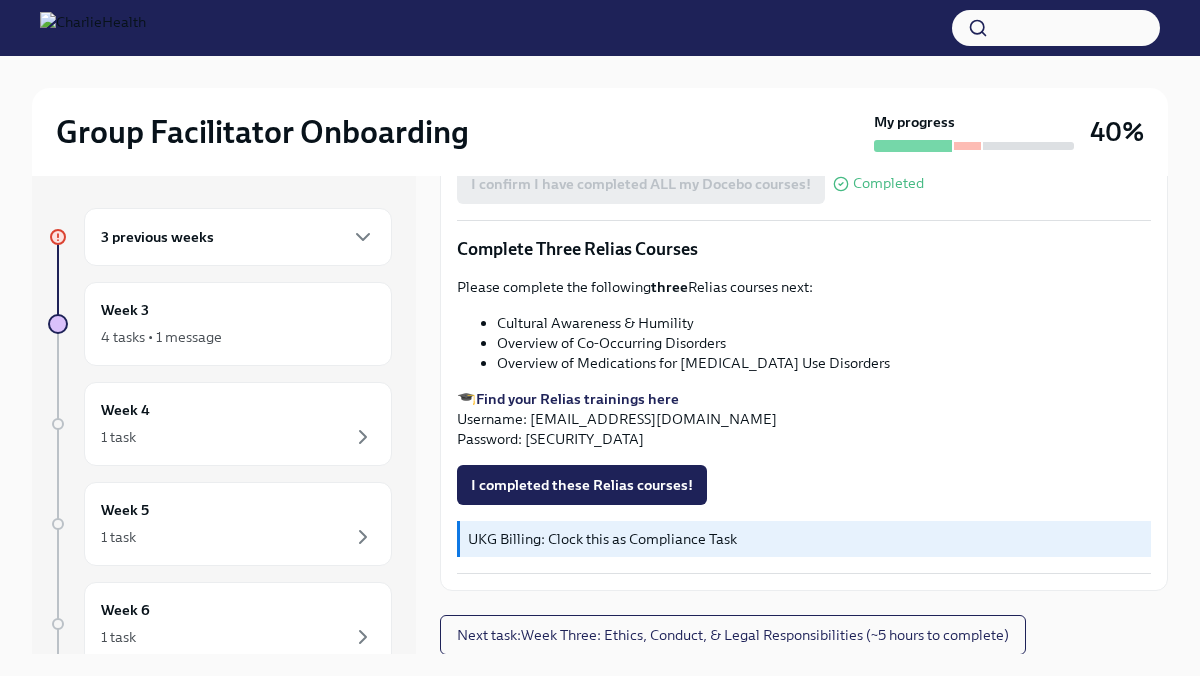click on "Overview of Co-Occurring Disorders" at bounding box center (824, 343) 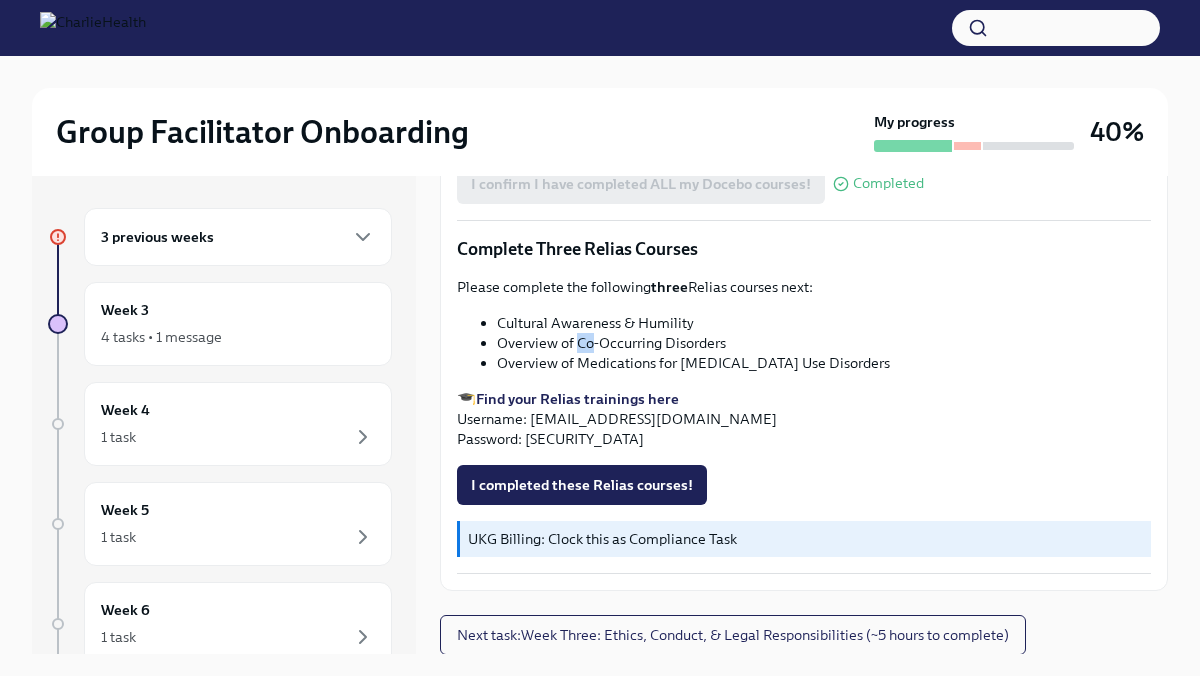 click on "Overview of Co-Occurring Disorders" at bounding box center [824, 343] 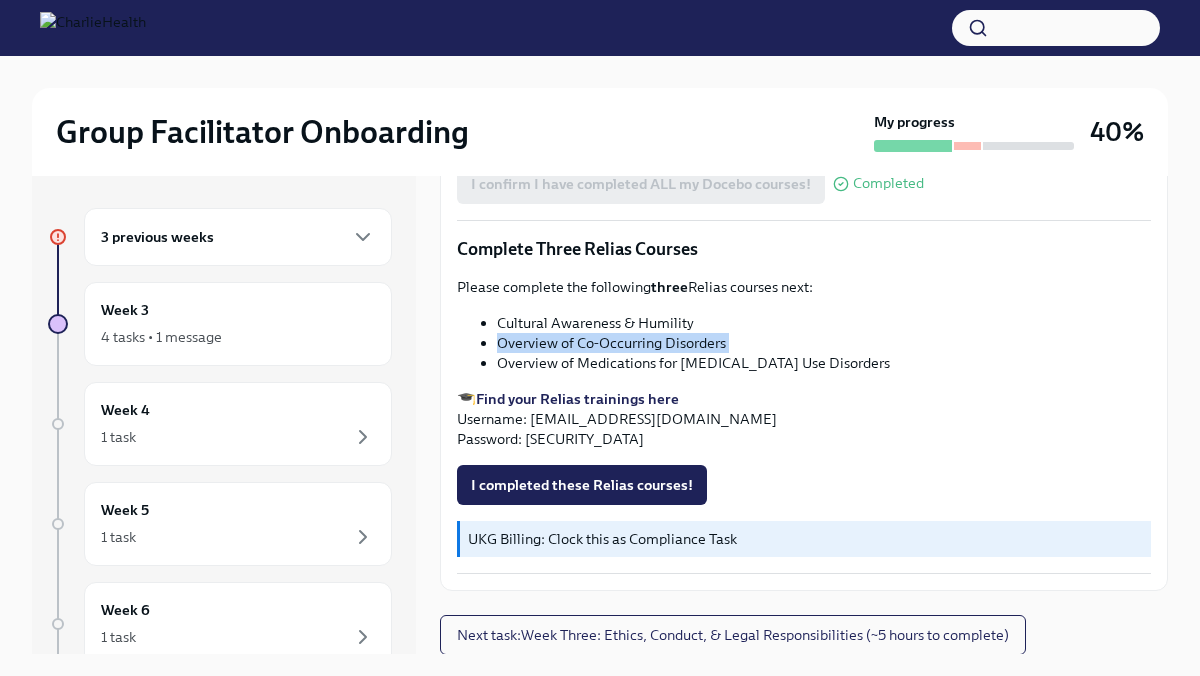 click on "Overview of Co-Occurring Disorders" at bounding box center [824, 343] 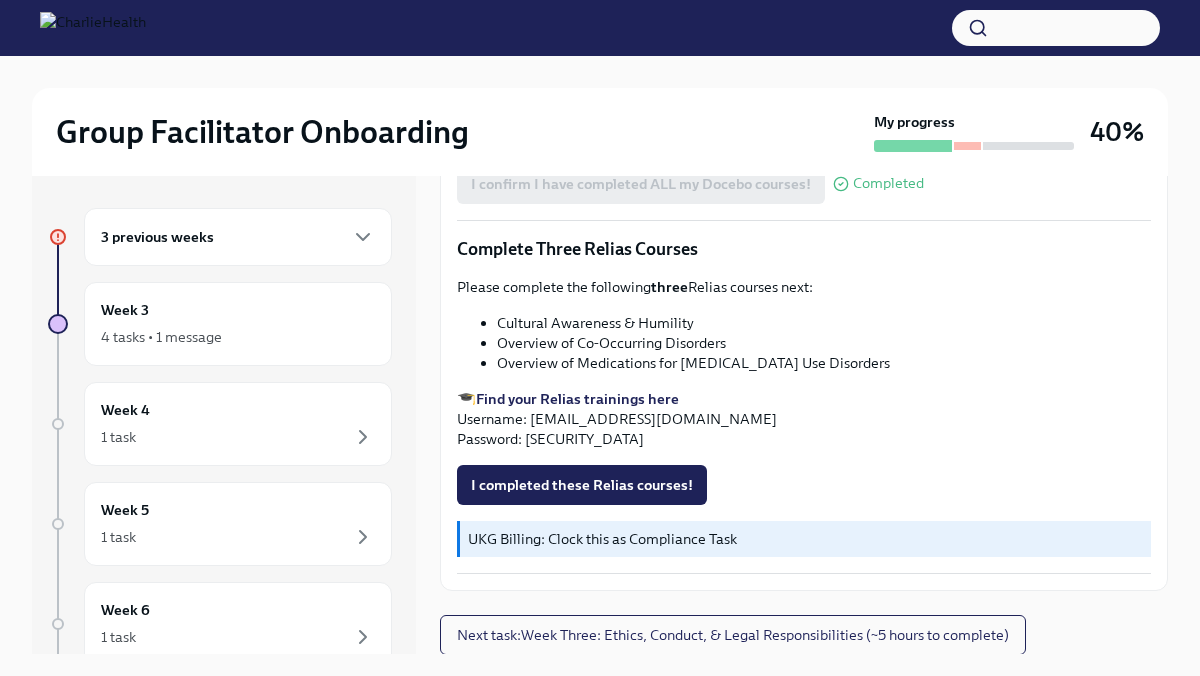 click on "Overview of Medications for [MEDICAL_DATA] Use Disorders" at bounding box center [824, 363] 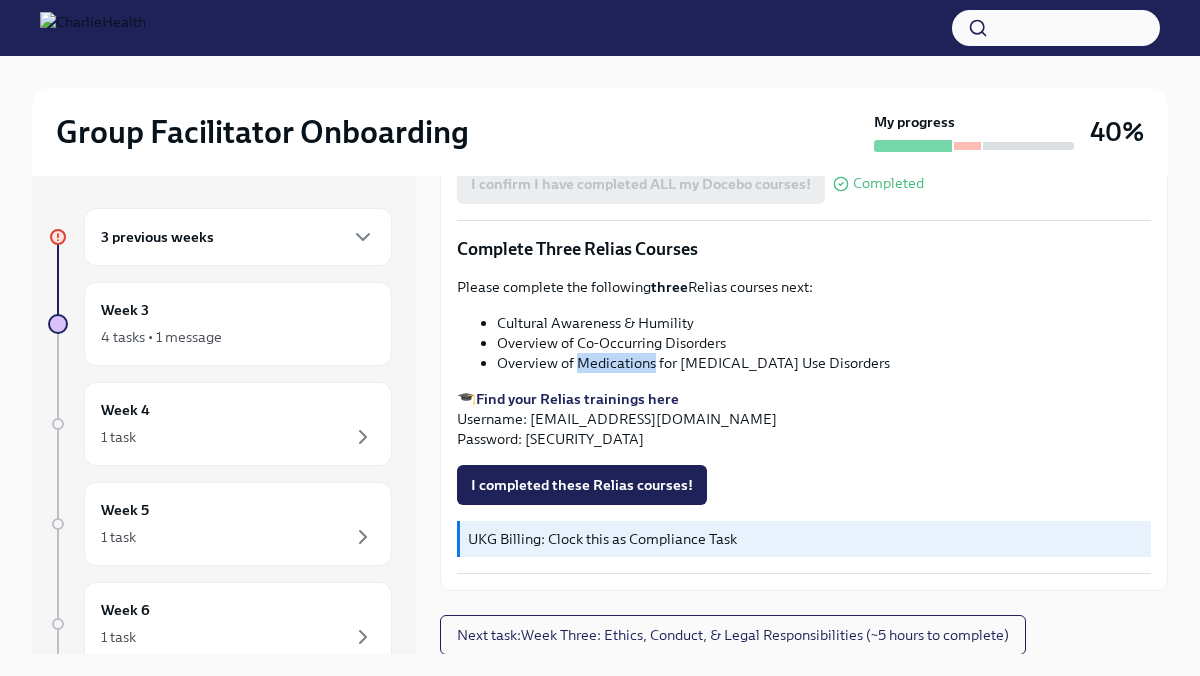 click on "Overview of Medications for [MEDICAL_DATA] Use Disorders" at bounding box center (824, 363) 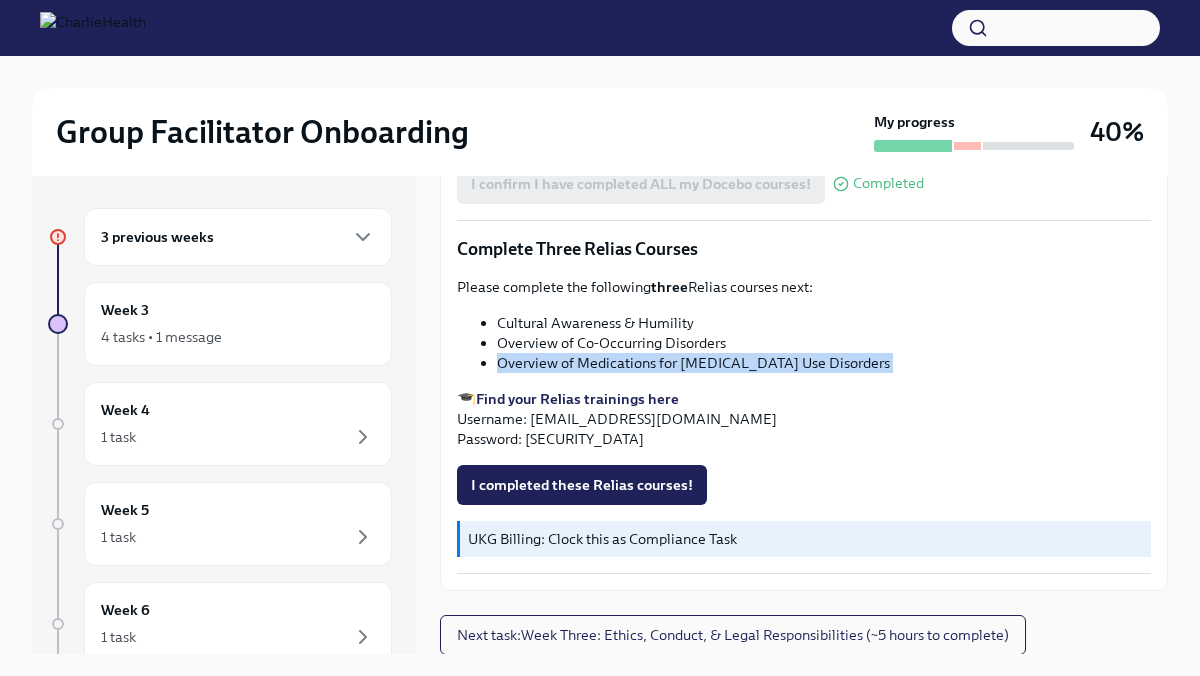 click on "Overview of Medications for [MEDICAL_DATA] Use Disorders" at bounding box center [824, 363] 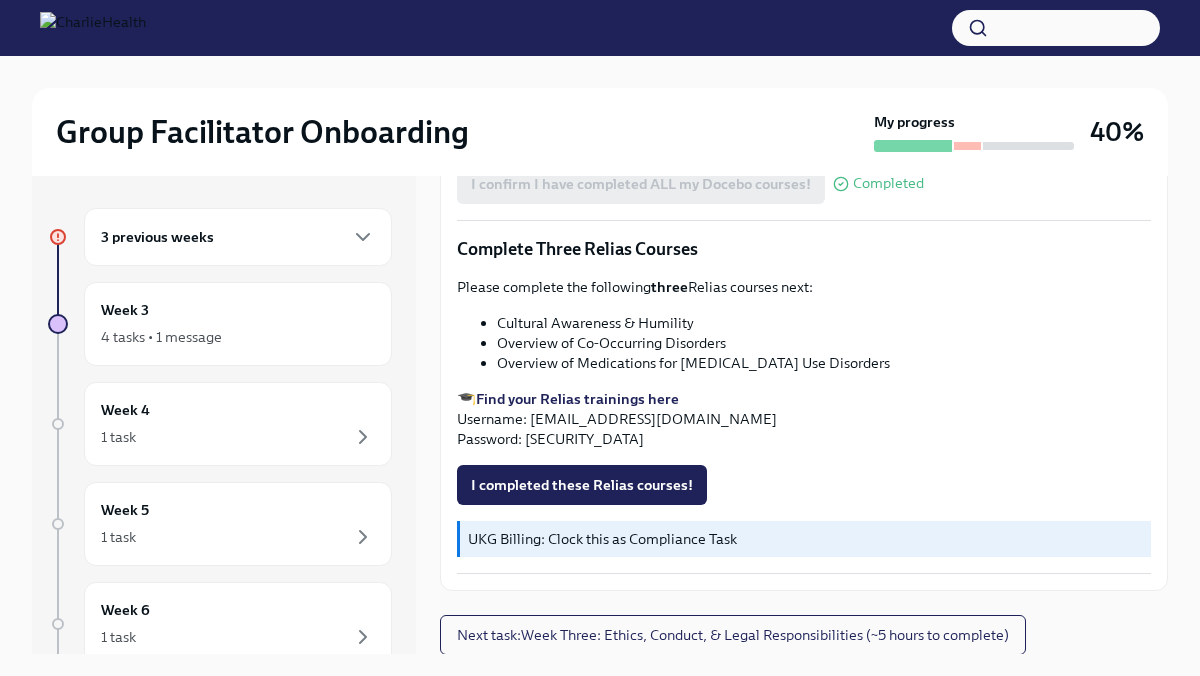 click on "Overview of Co-Occurring Disorders" at bounding box center (824, 343) 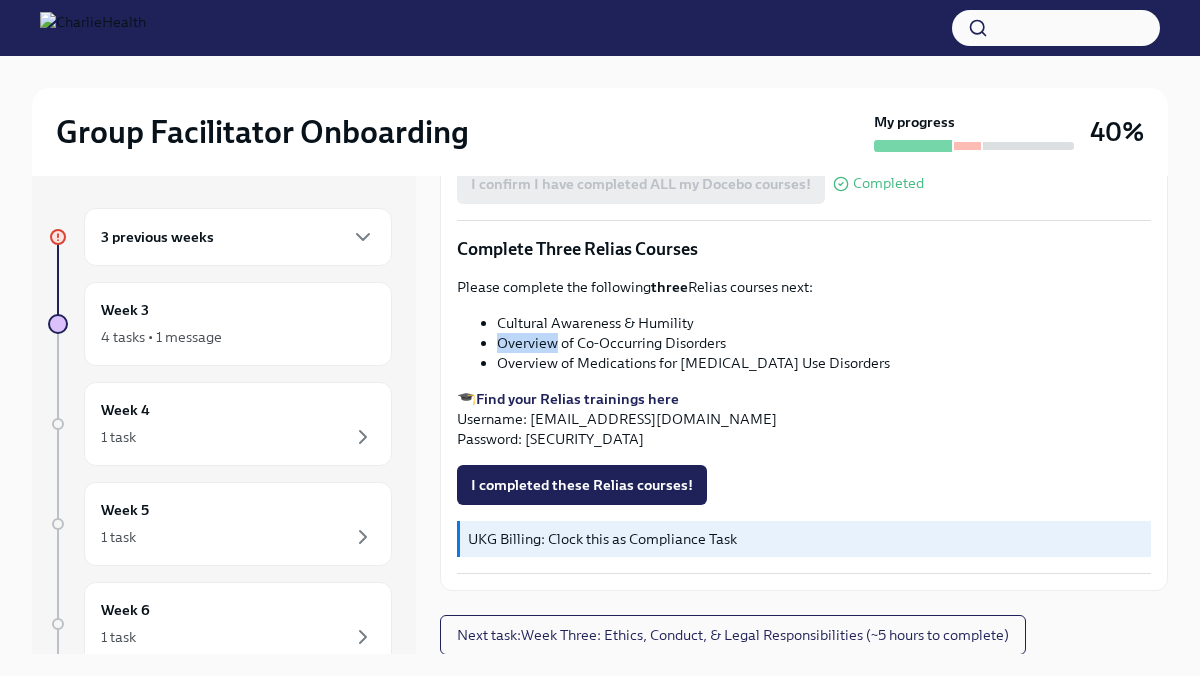 click on "Overview of Co-Occurring Disorders" at bounding box center (824, 343) 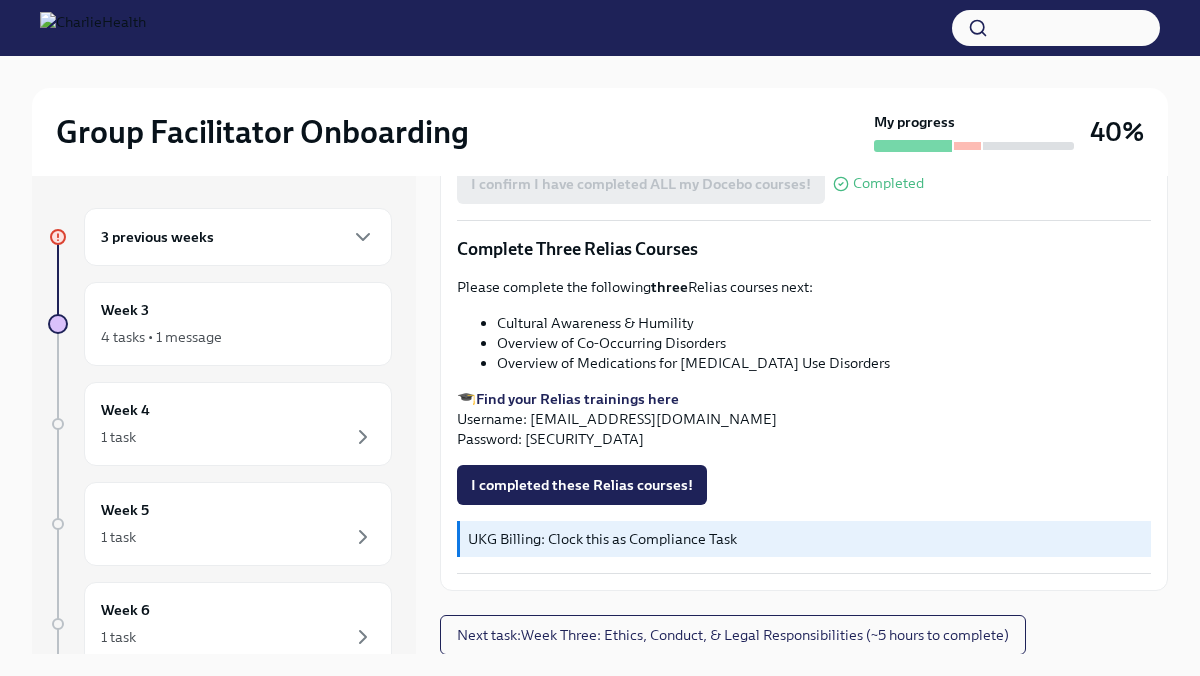 click on "Overview of Co-Occurring Disorders" at bounding box center (824, 343) 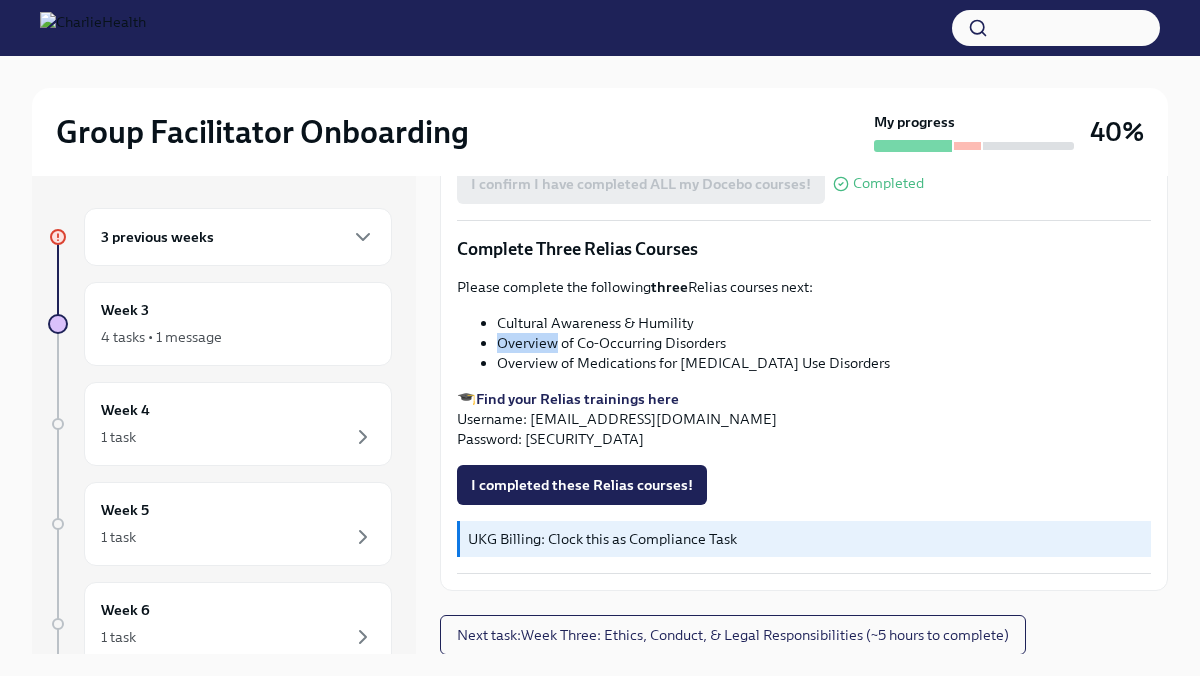 click on "Overview of Co-Occurring Disorders" at bounding box center (824, 343) 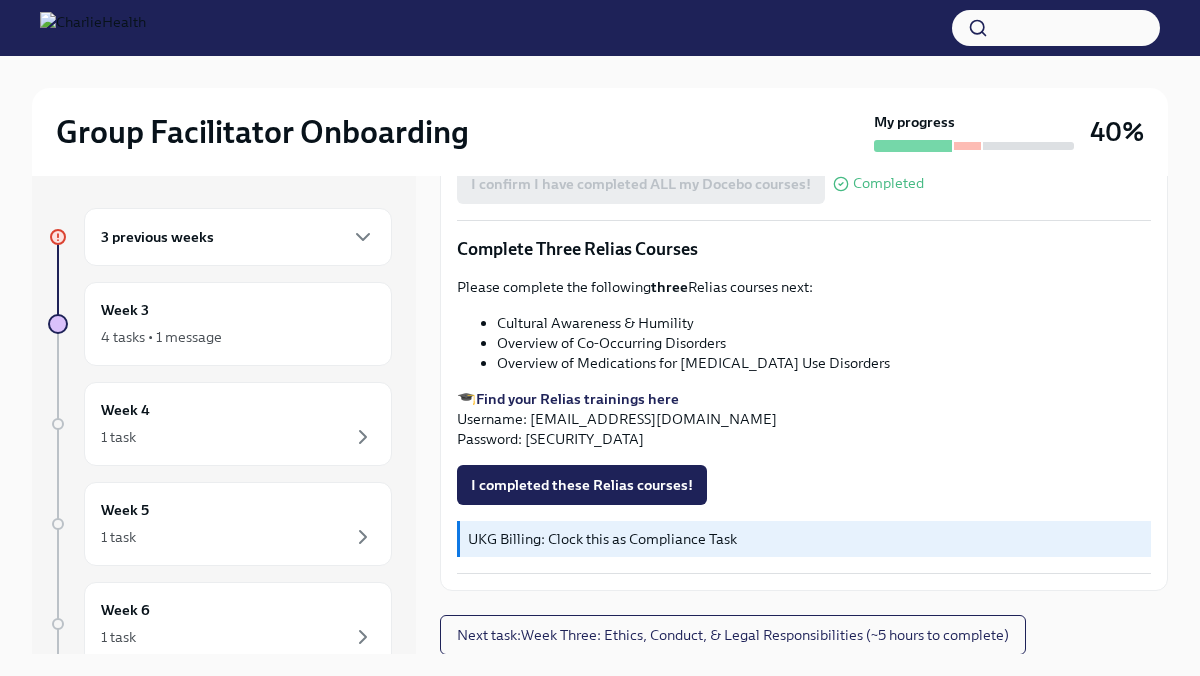 click on "Overview of Co-Occurring Disorders" at bounding box center (824, 343) 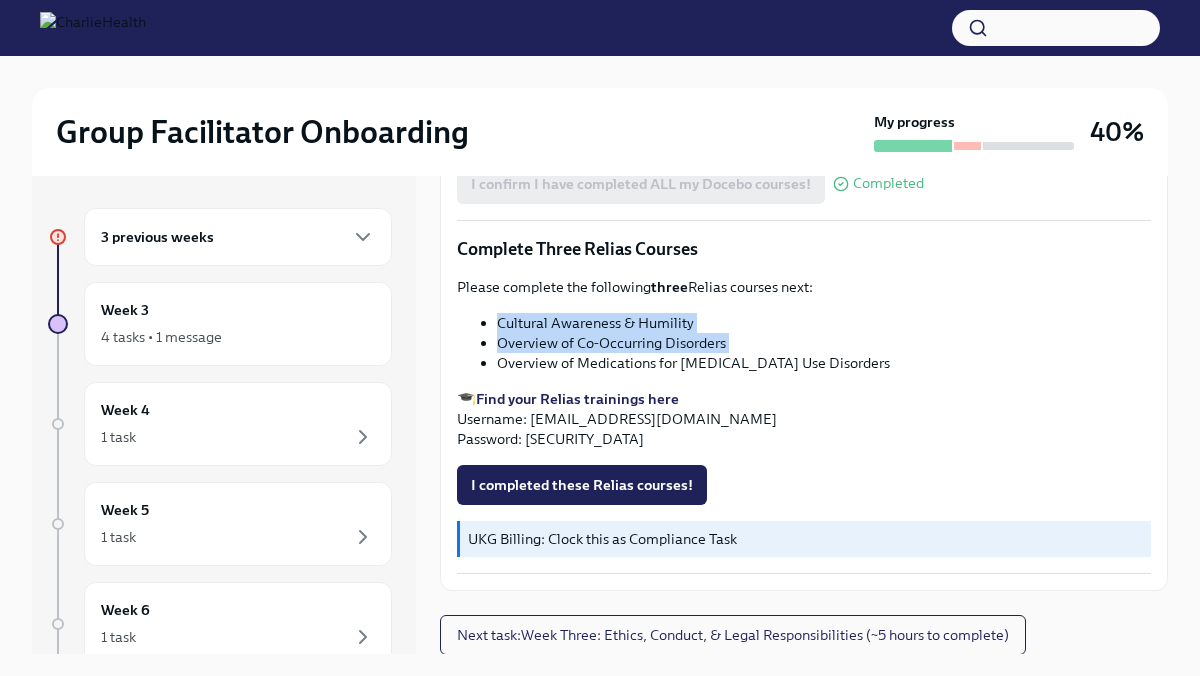 drag, startPoint x: 735, startPoint y: 334, endPoint x: 502, endPoint y: 331, distance: 233.01932 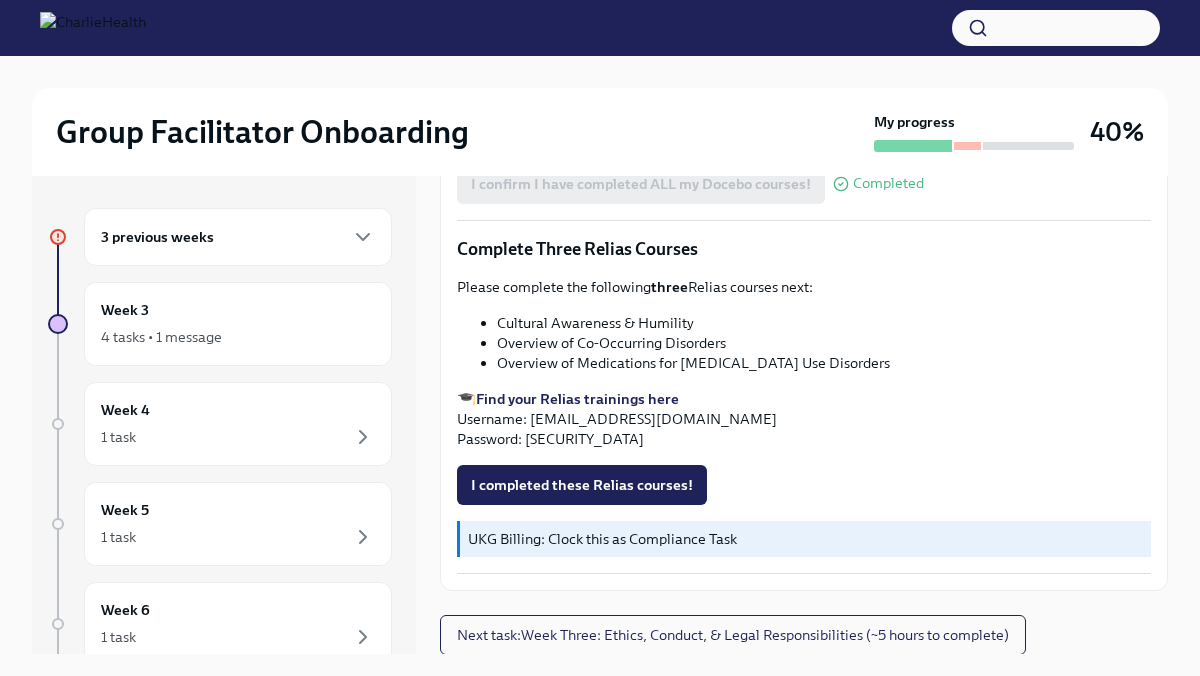 click on "Overview of Co-Occurring Disorders" at bounding box center [824, 343] 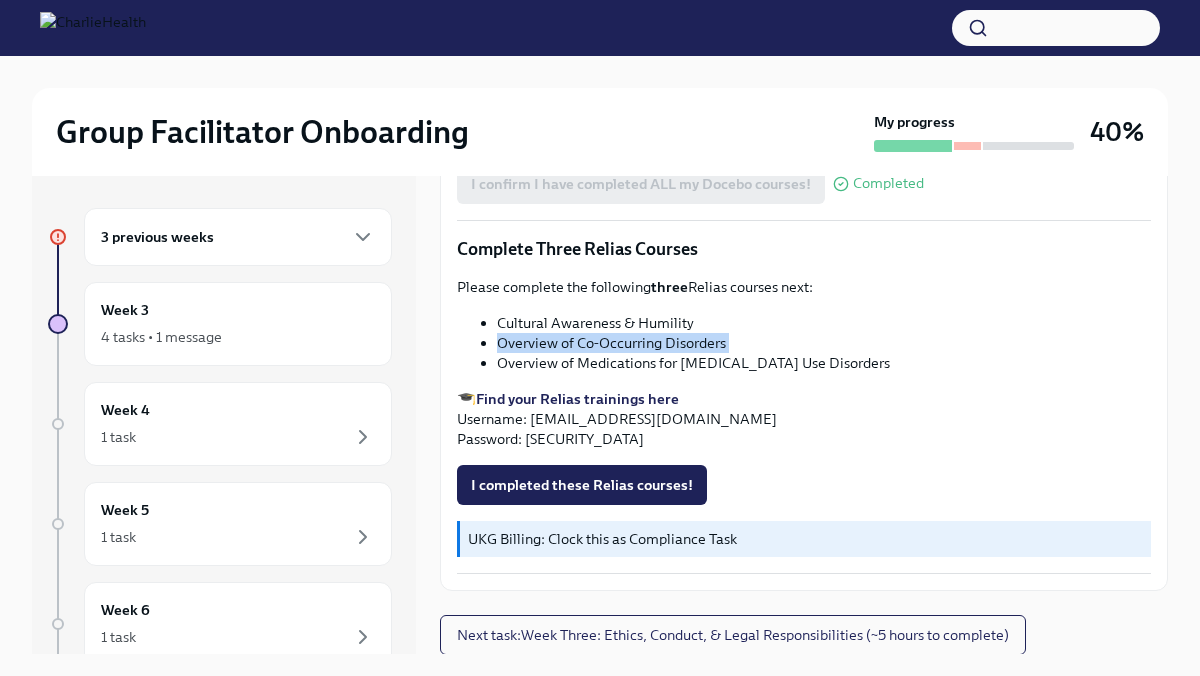 drag, startPoint x: 498, startPoint y: 340, endPoint x: 726, endPoint y: 338, distance: 228.00877 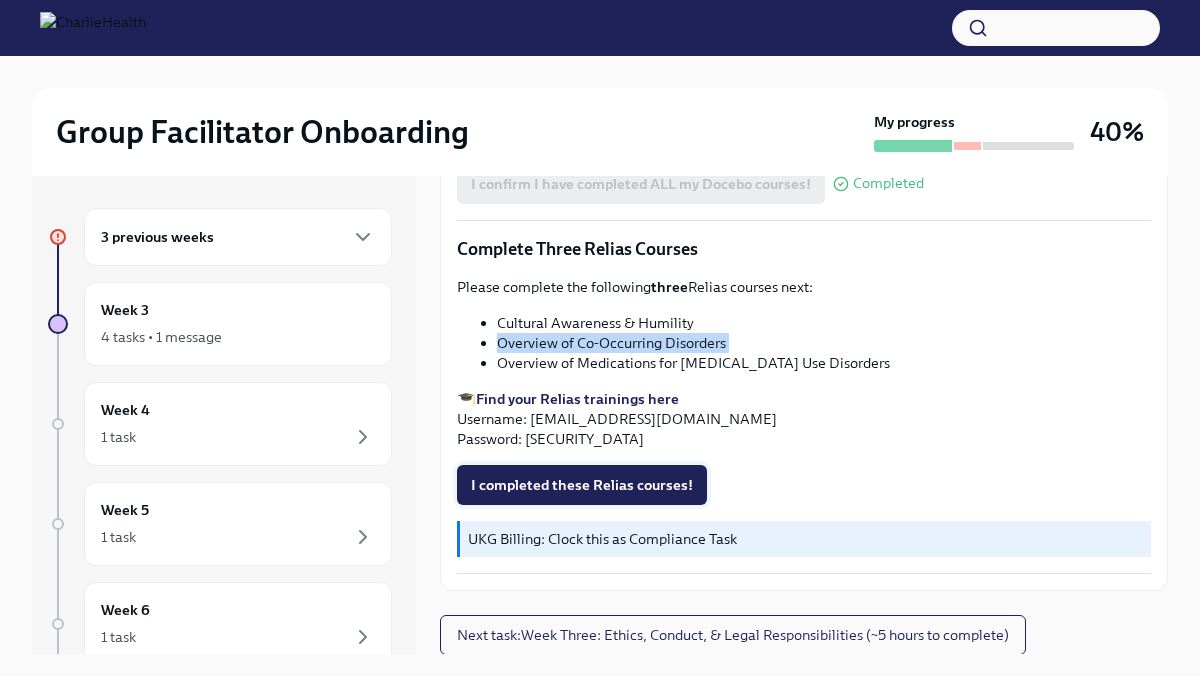 click on "I completed these Relias courses!" at bounding box center [582, 485] 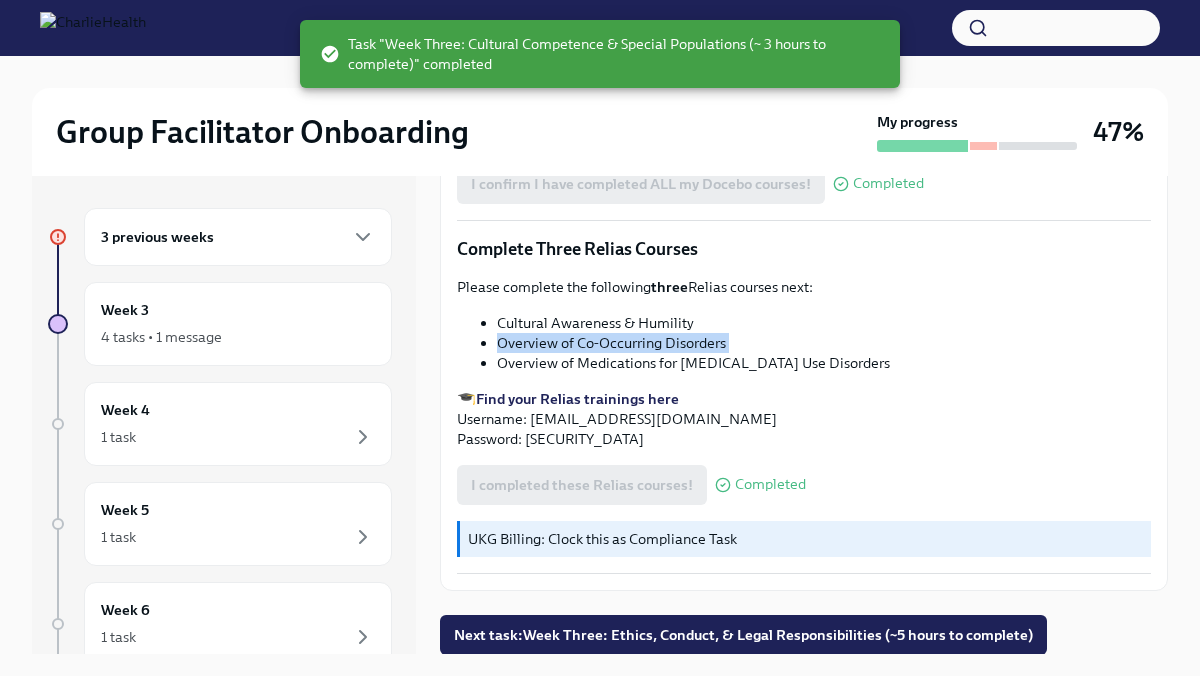 scroll, scrollTop: 34, scrollLeft: 0, axis: vertical 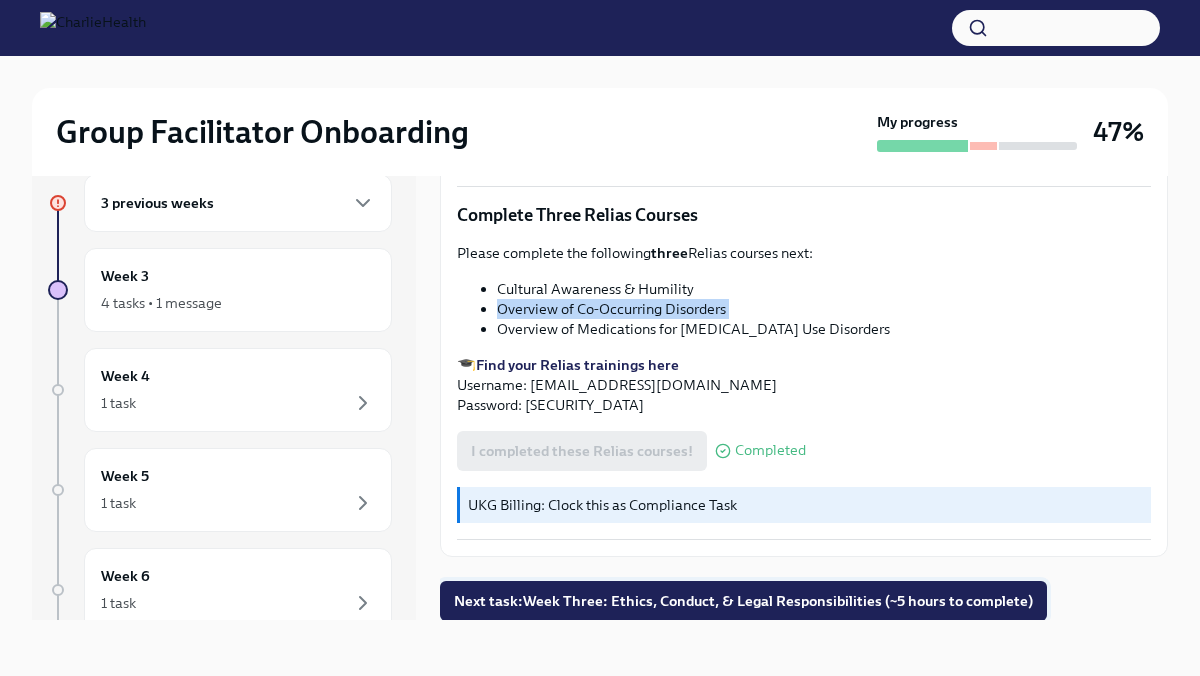 click on "Next task :  Week Three: Ethics, Conduct, & Legal Responsibilities (~5 hours to complete)" at bounding box center (743, 601) 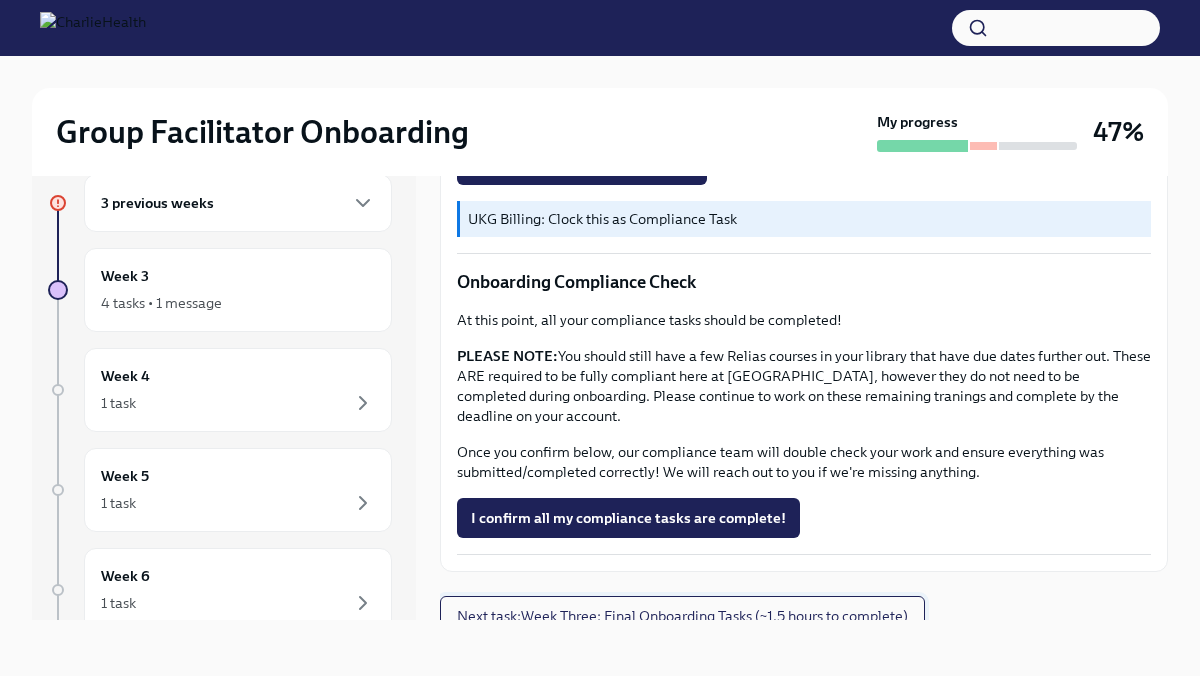 scroll, scrollTop: 1136, scrollLeft: 0, axis: vertical 